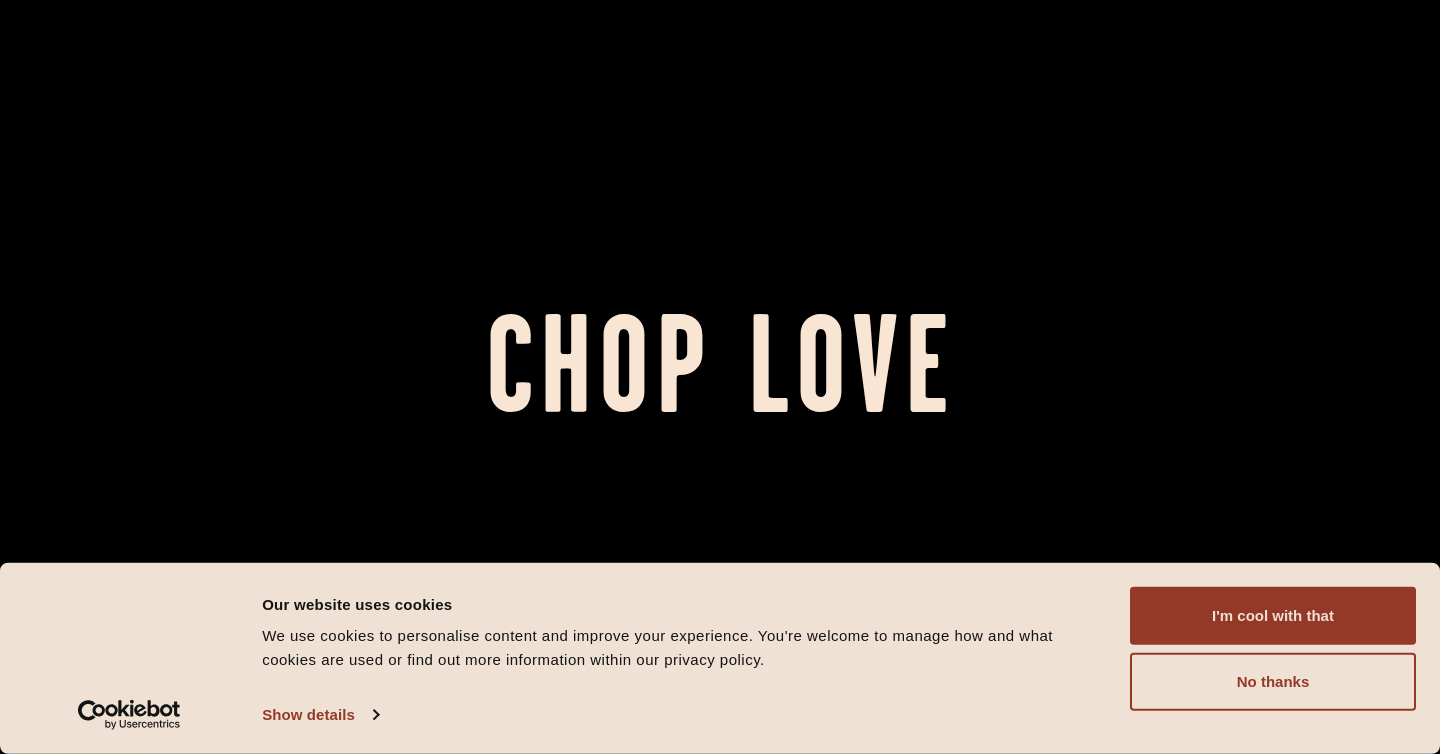 scroll, scrollTop: 0, scrollLeft: 0, axis: both 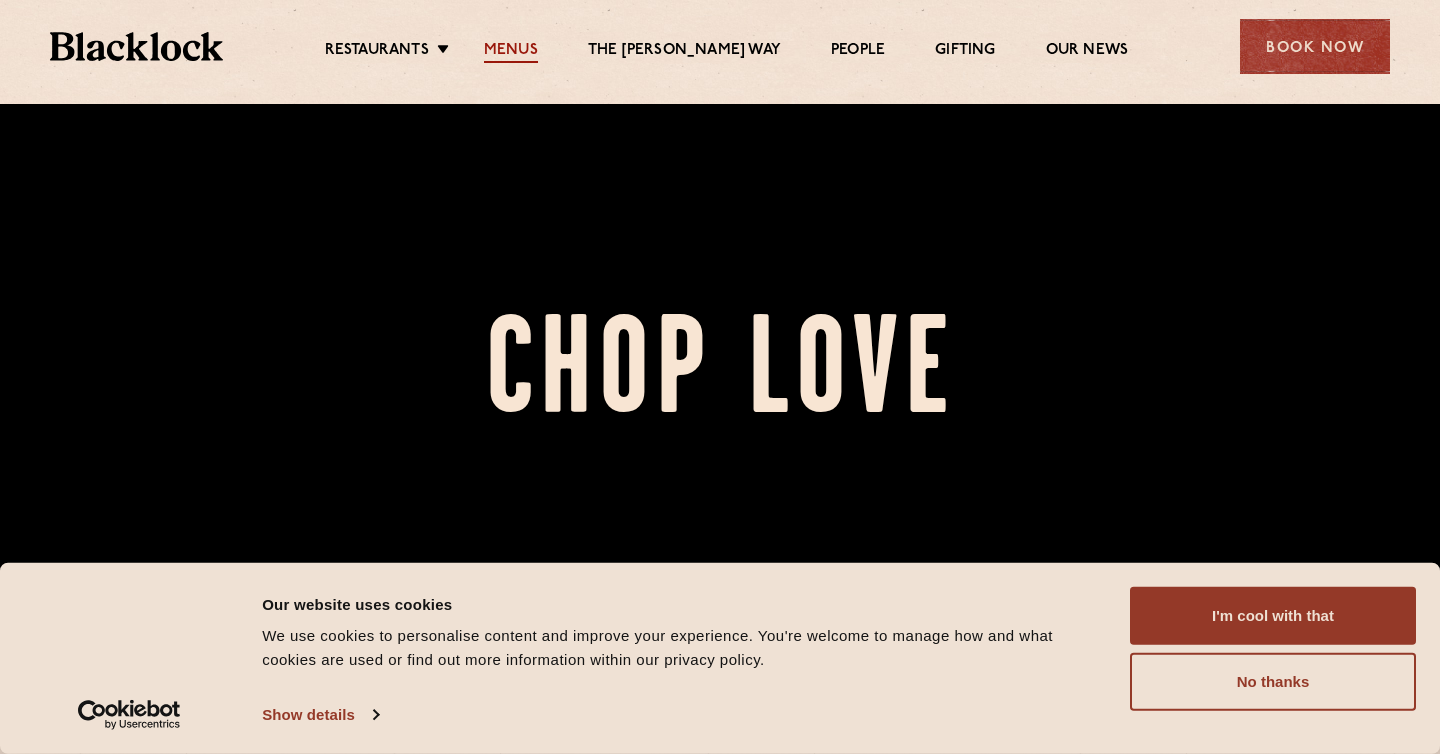click on "Menus" at bounding box center (511, 52) 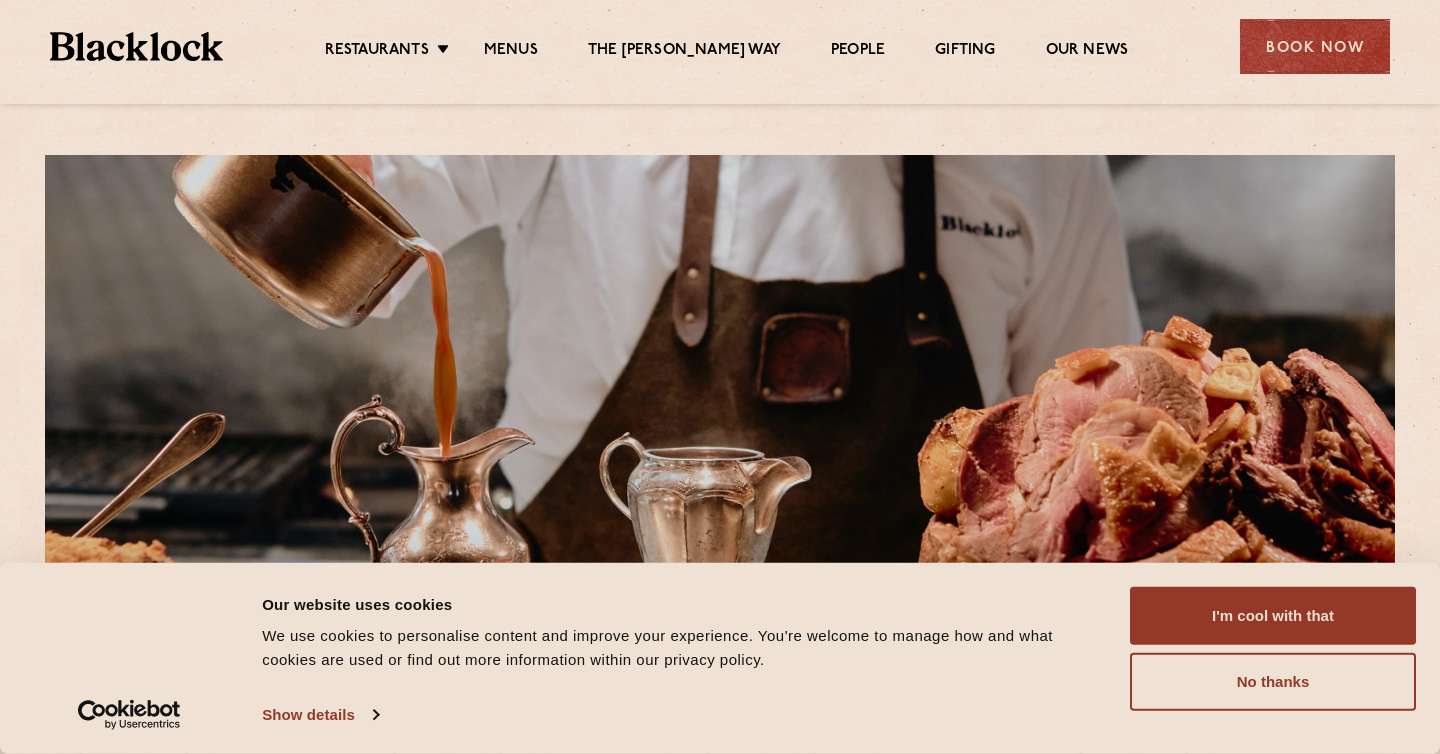 scroll, scrollTop: 0, scrollLeft: 0, axis: both 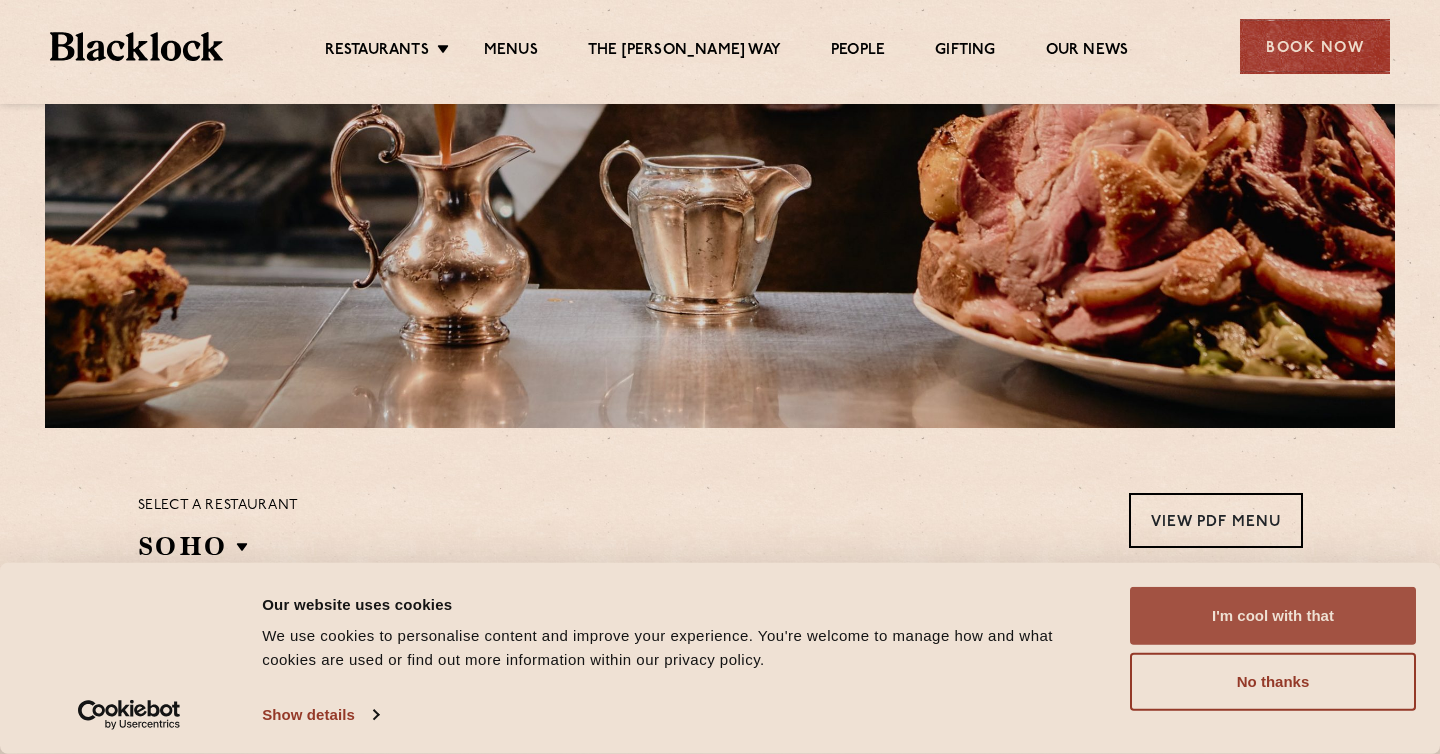 click on "I'm cool with that" at bounding box center (1273, 616) 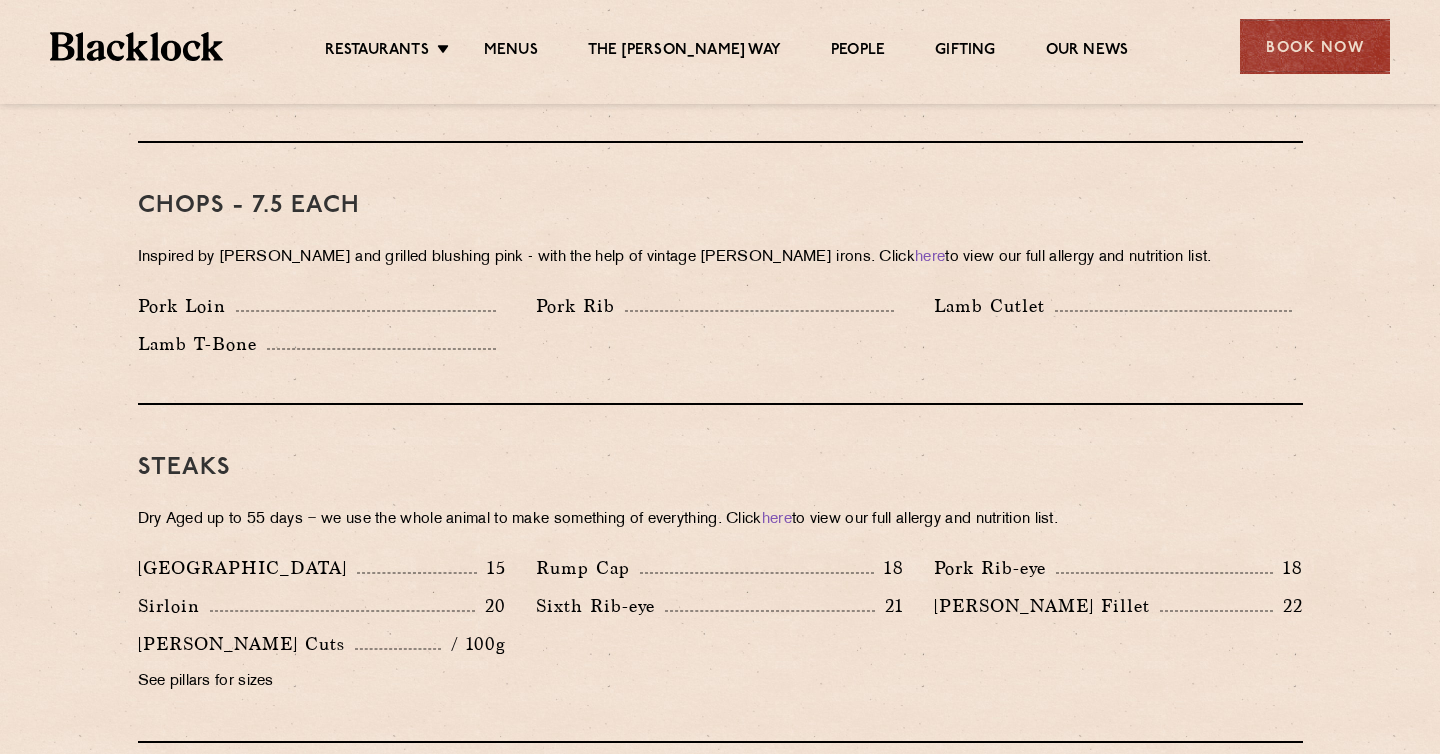 scroll, scrollTop: 1599, scrollLeft: 0, axis: vertical 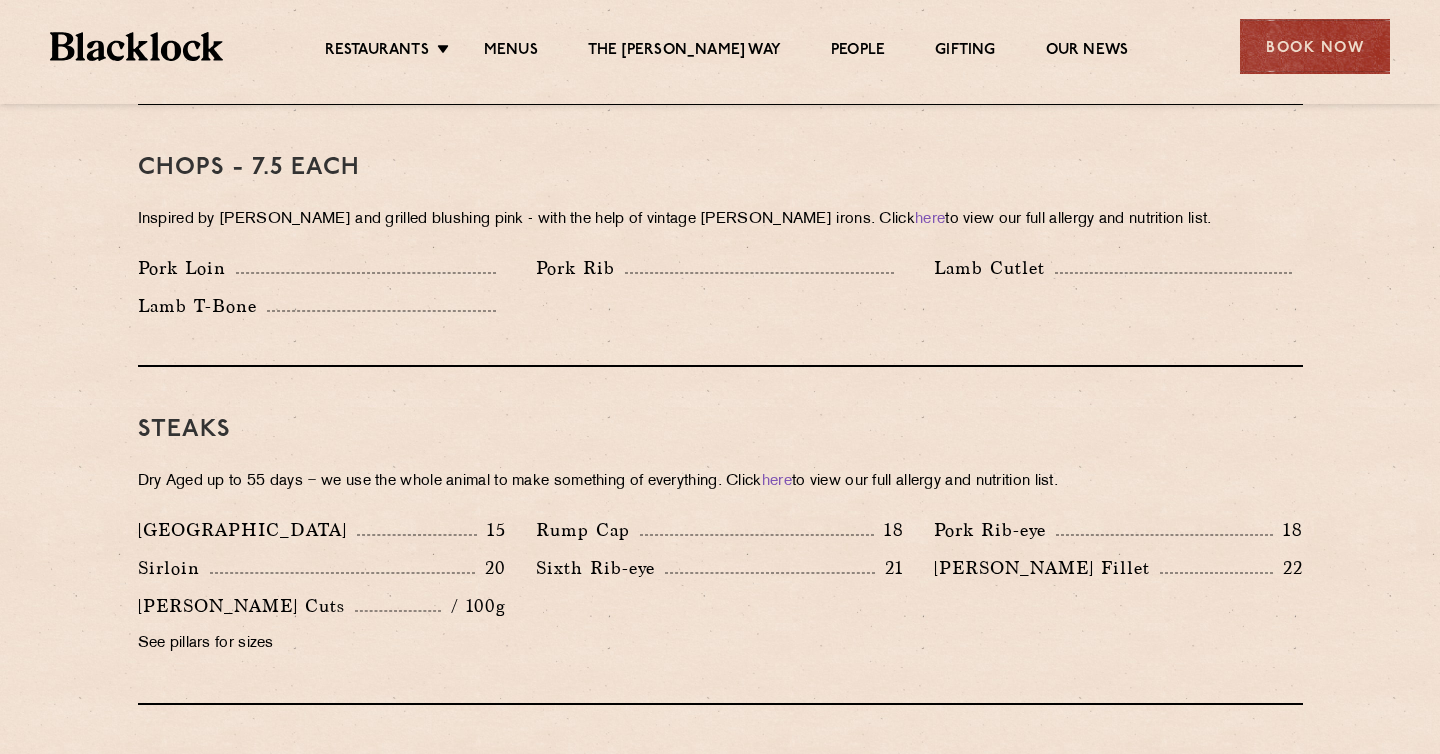 click on "Sirloin 20" at bounding box center [322, 573] 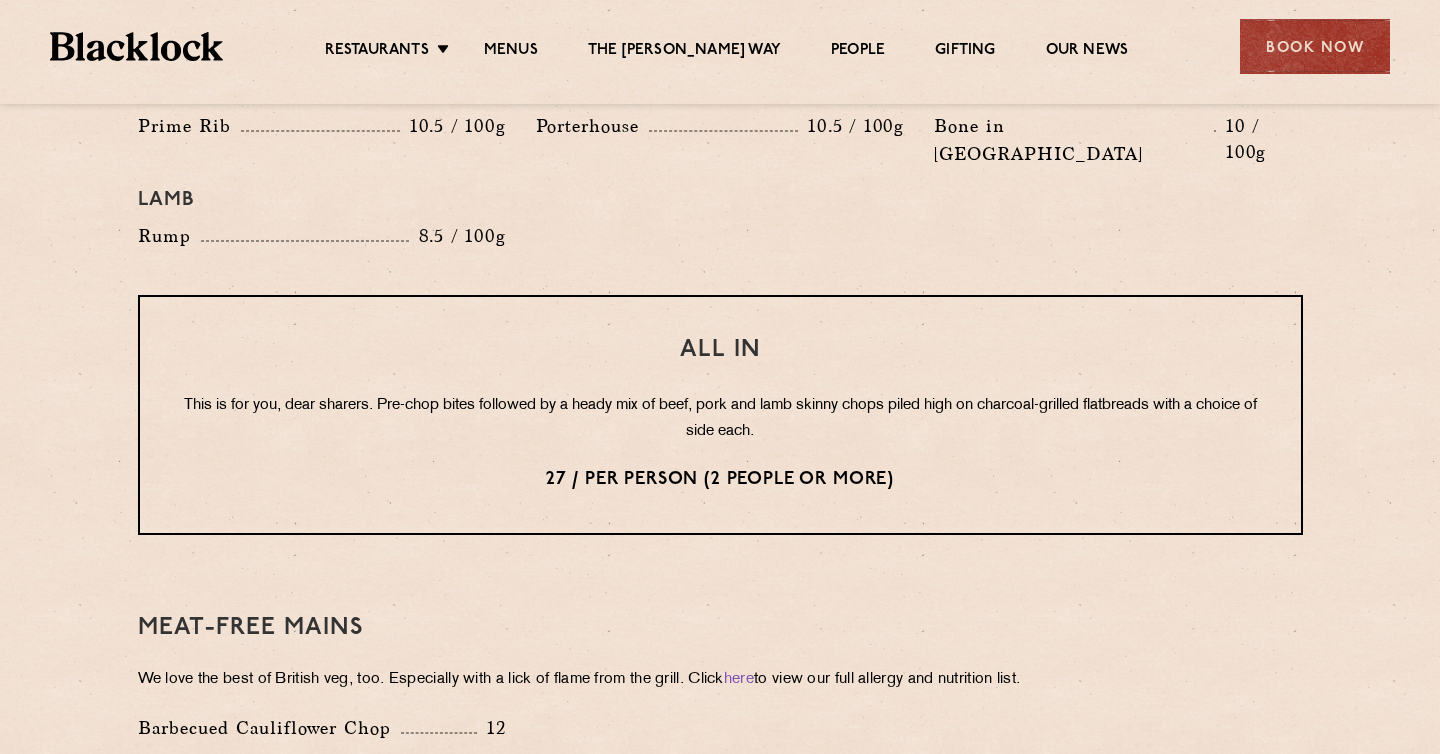 scroll, scrollTop: 2400, scrollLeft: 0, axis: vertical 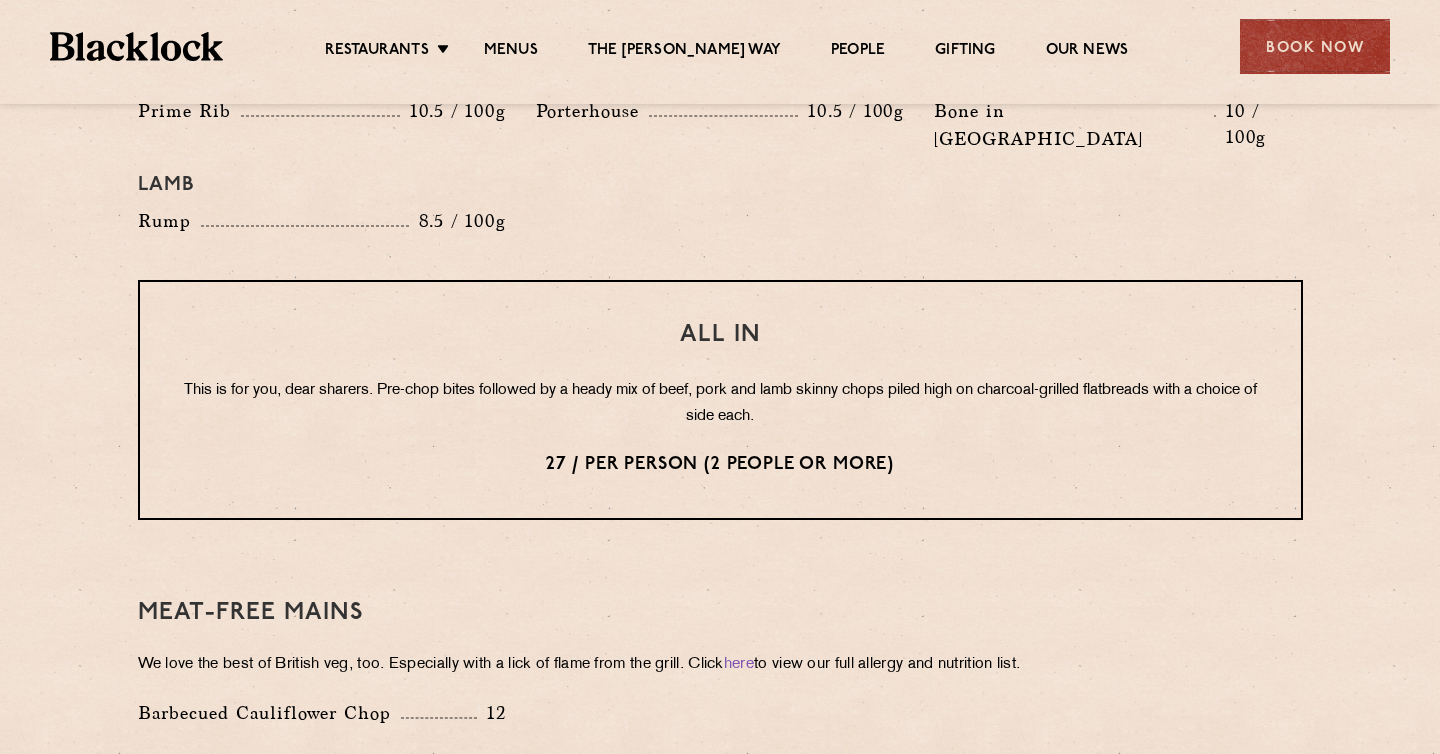 click on "All In This is for you, dear sharers. Pre-chop bites followed by a heady mix of beef, pork and lamb skinny chops piled high on charcoal-grilled flatbreads with a choice of side each. 27 / per person (2 people or more)" at bounding box center [720, 400] 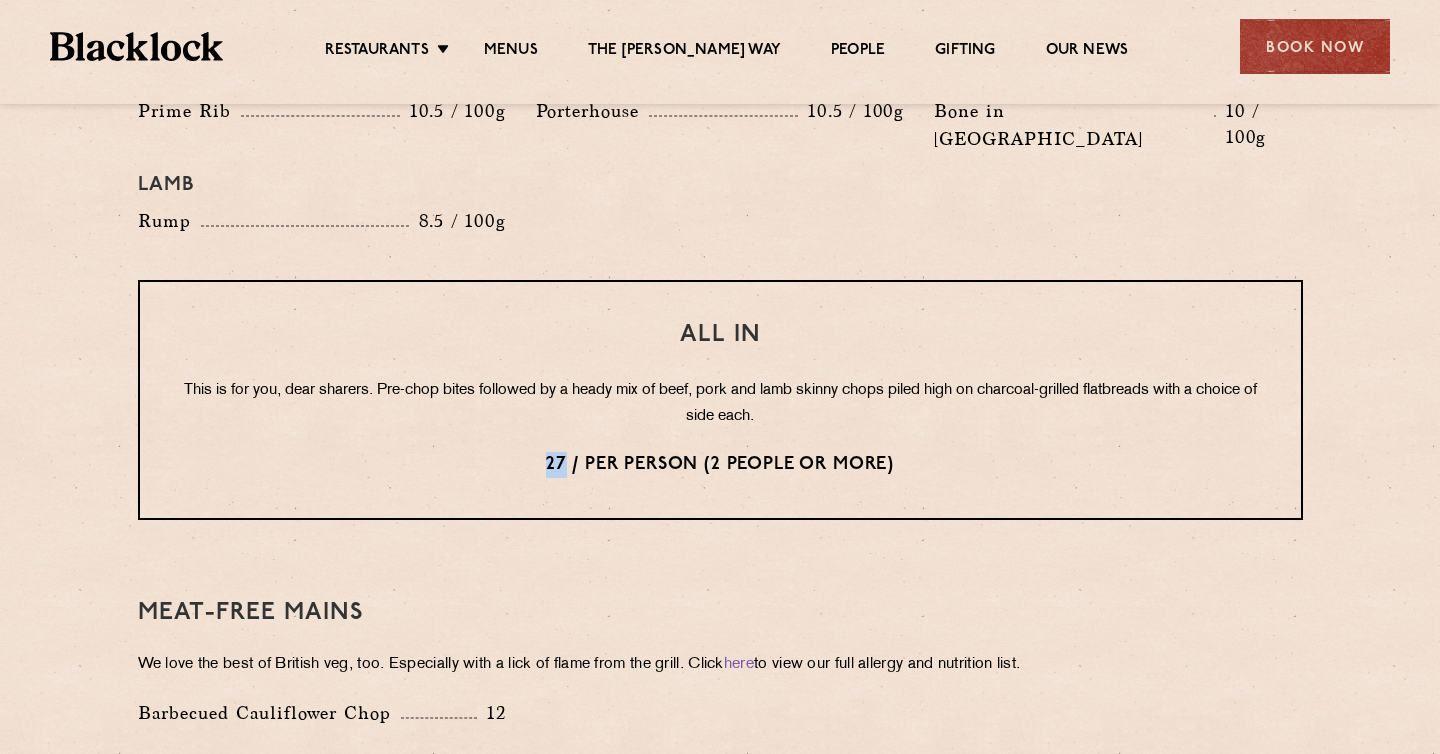 click on "All In This is for you, dear sharers. Pre-chop bites followed by a heady mix of beef, pork and lamb skinny chops piled high on charcoal-grilled flatbreads with a choice of side each. 27 / per person (2 people or more)" at bounding box center [720, 400] 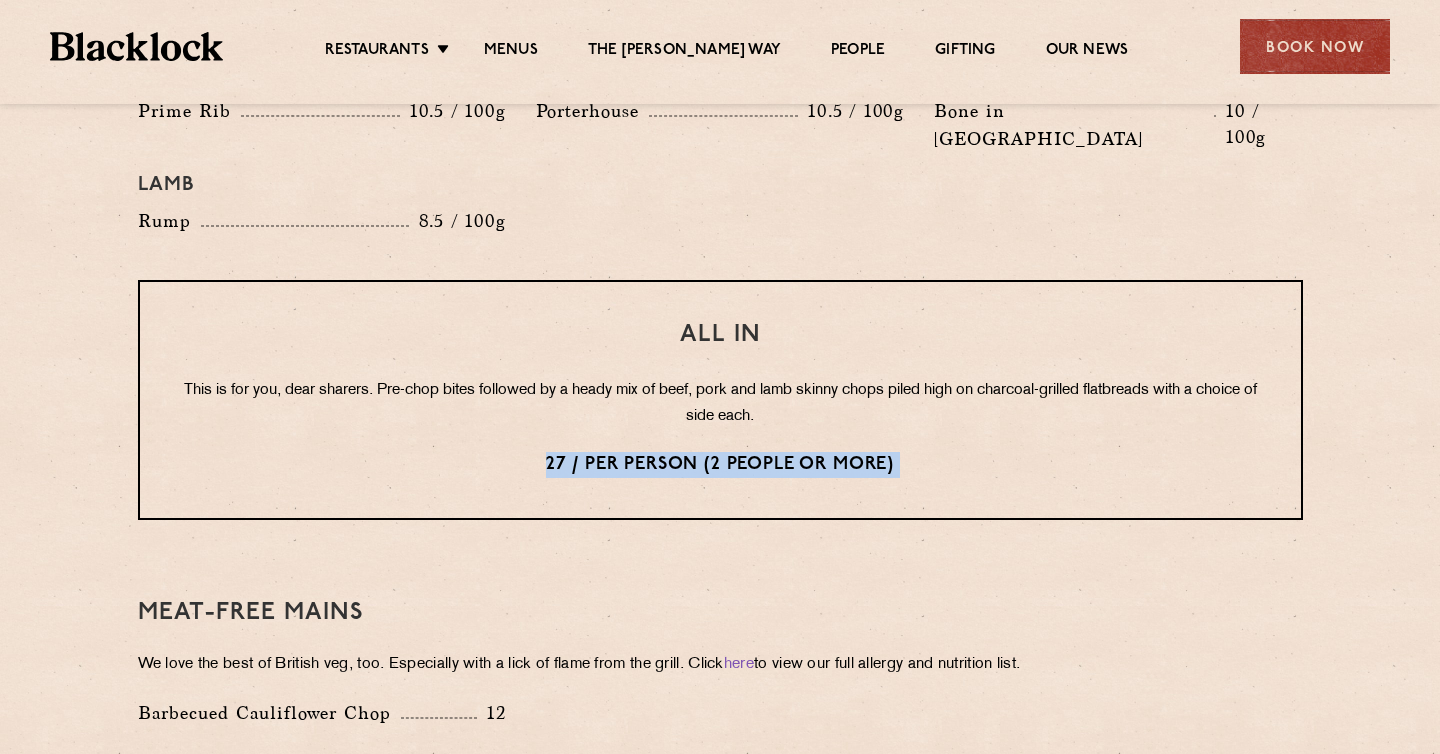 click on "This is for you, dear sharers. Pre-chop bites followed by a heady mix of beef, pork and lamb skinny chops piled high on charcoal-grilled flatbreads with a choice of side each." at bounding box center [720, 404] 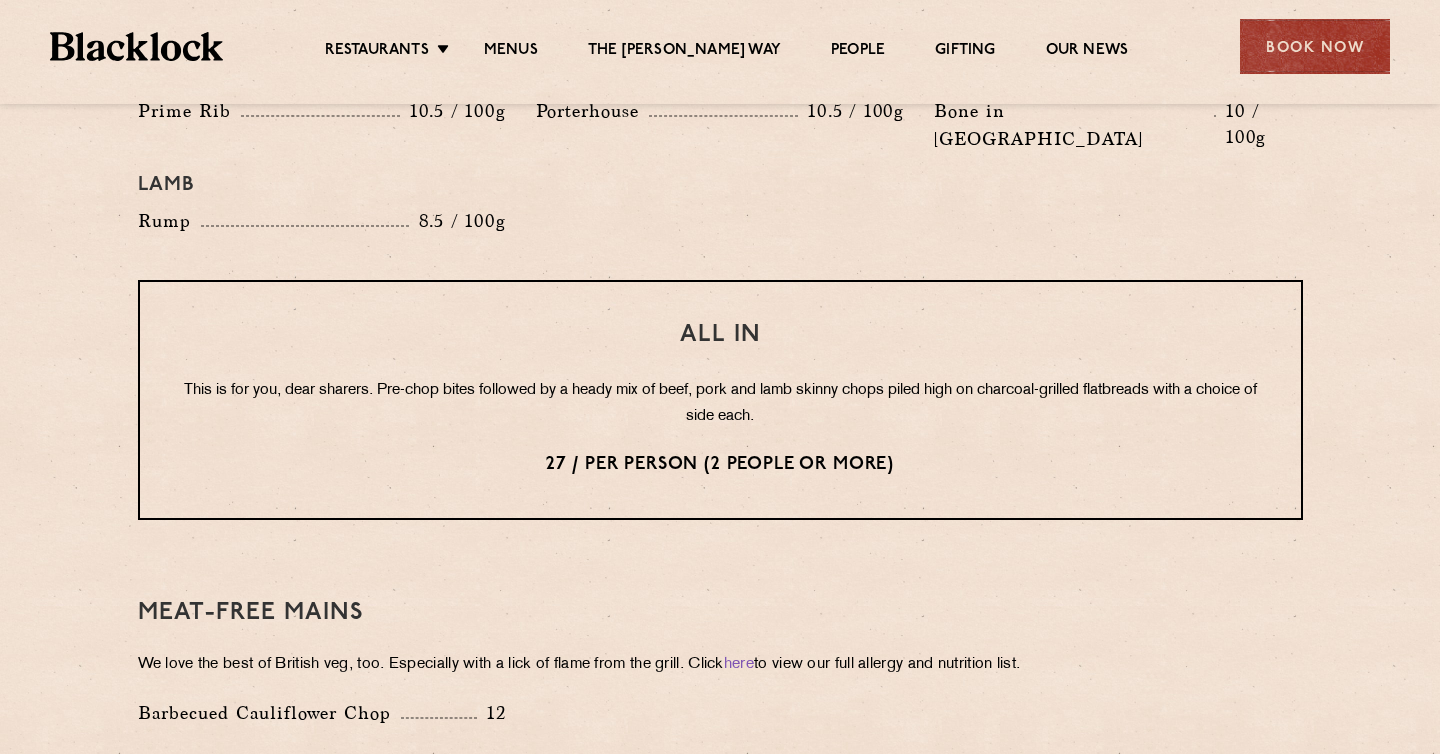 click on "This is for you, dear sharers. Pre-chop bites followed by a heady mix of beef, pork and lamb skinny chops piled high on charcoal-grilled flatbreads with a choice of side each." at bounding box center (720, 404) 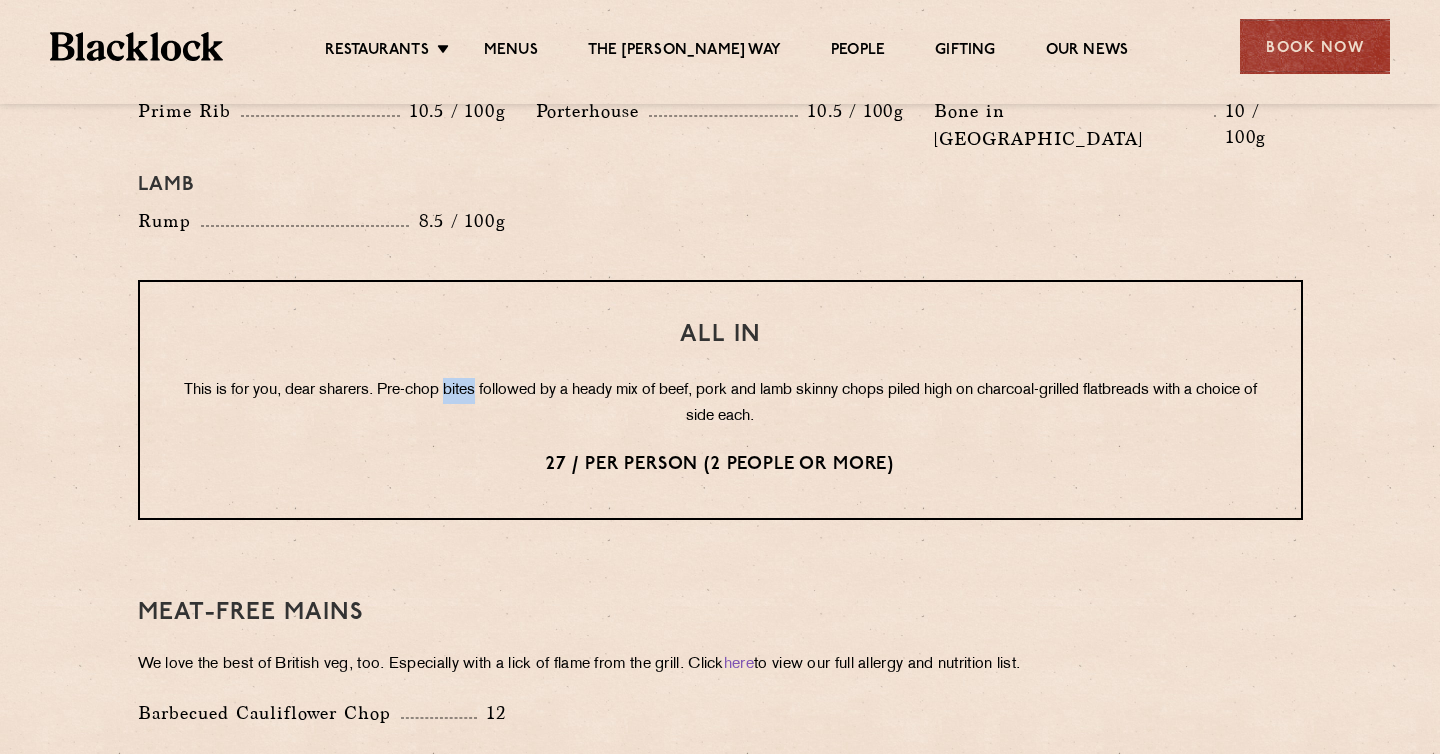 click on "27 / per person (2 people or more)" at bounding box center [720, 465] 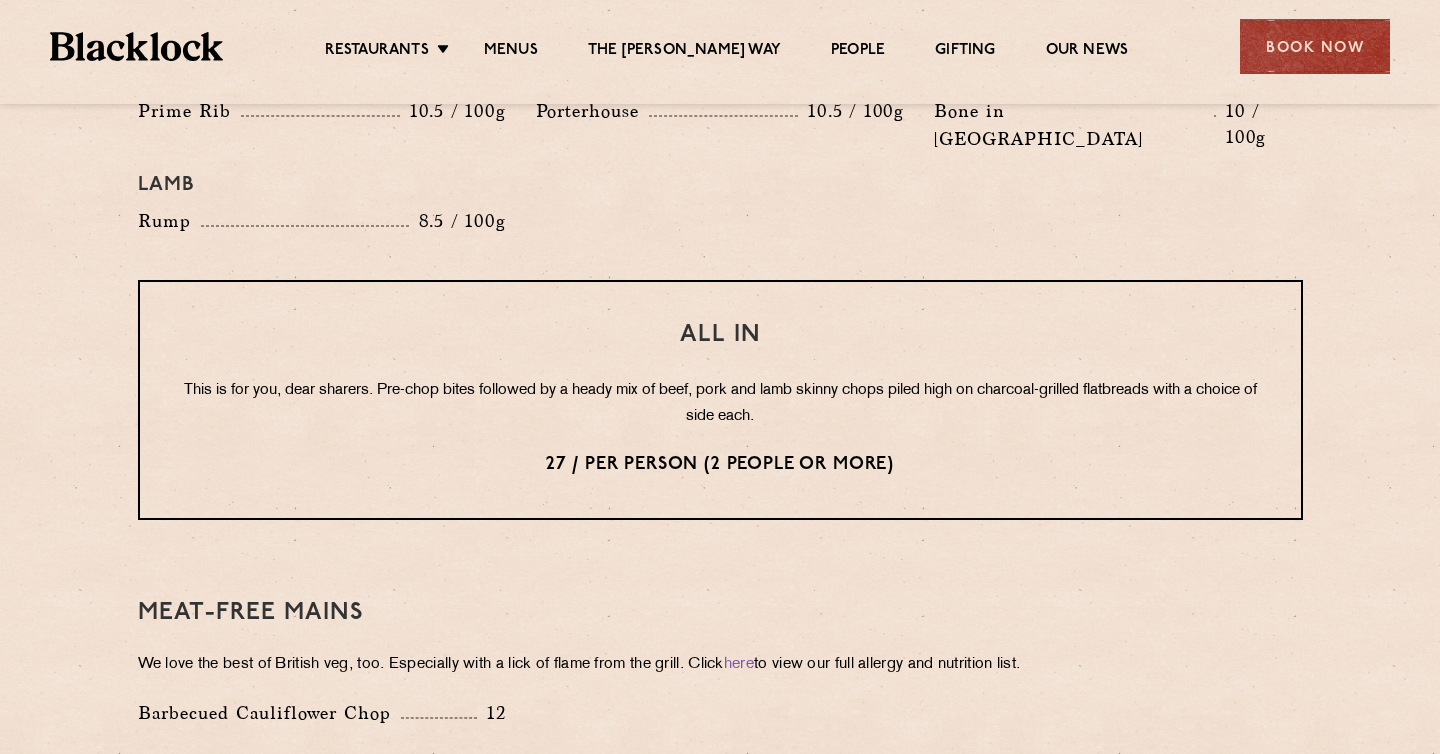 click on "27 / per person (2 people or more)" at bounding box center [720, 465] 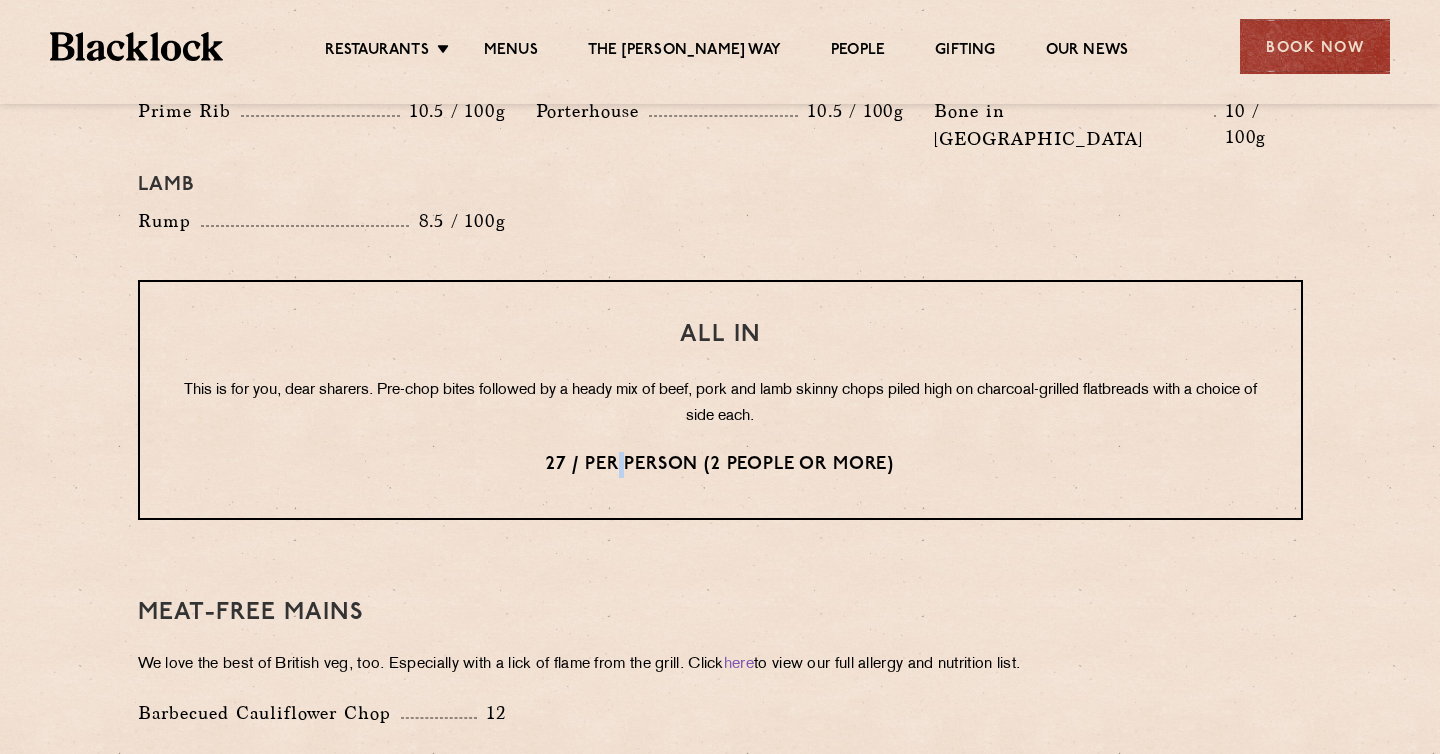 click on "27 / per person (2 people or more)" at bounding box center (720, 465) 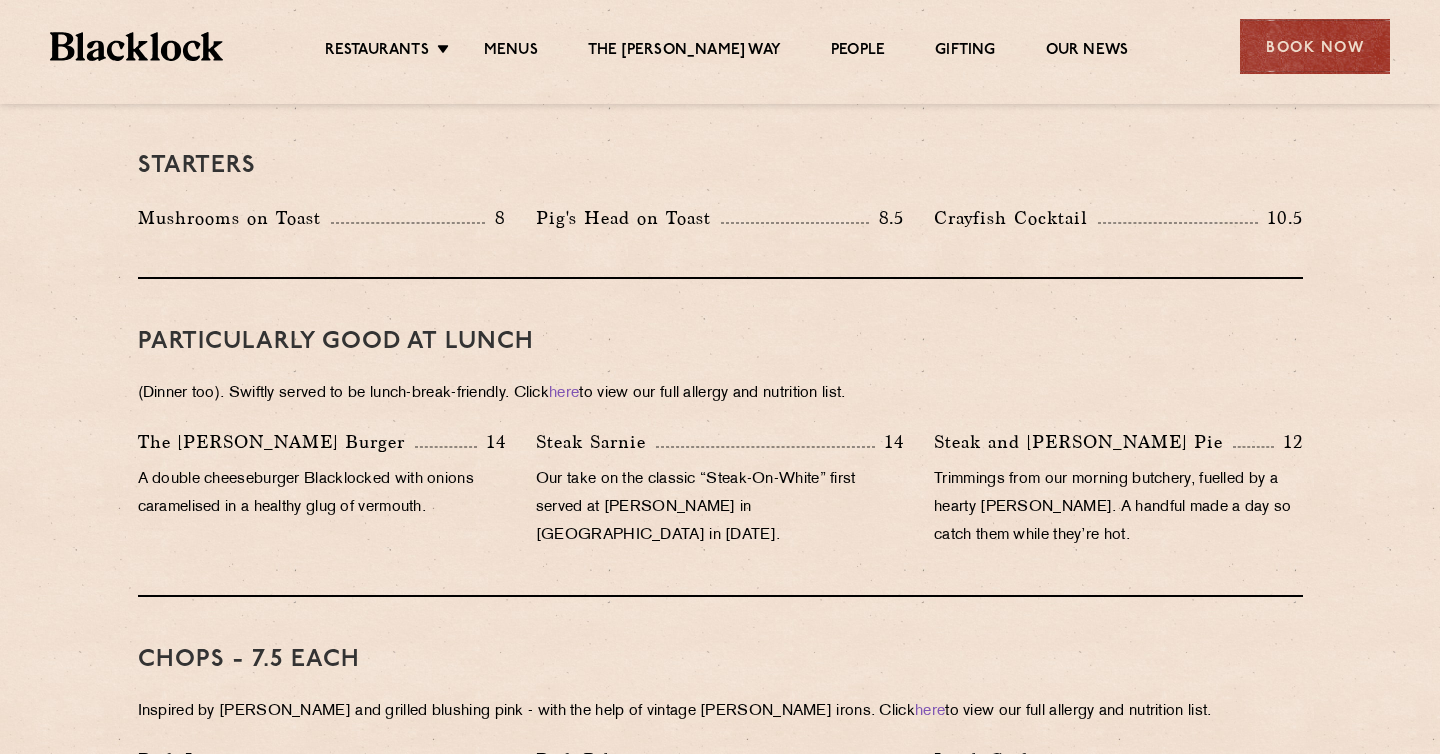 scroll, scrollTop: 0, scrollLeft: 0, axis: both 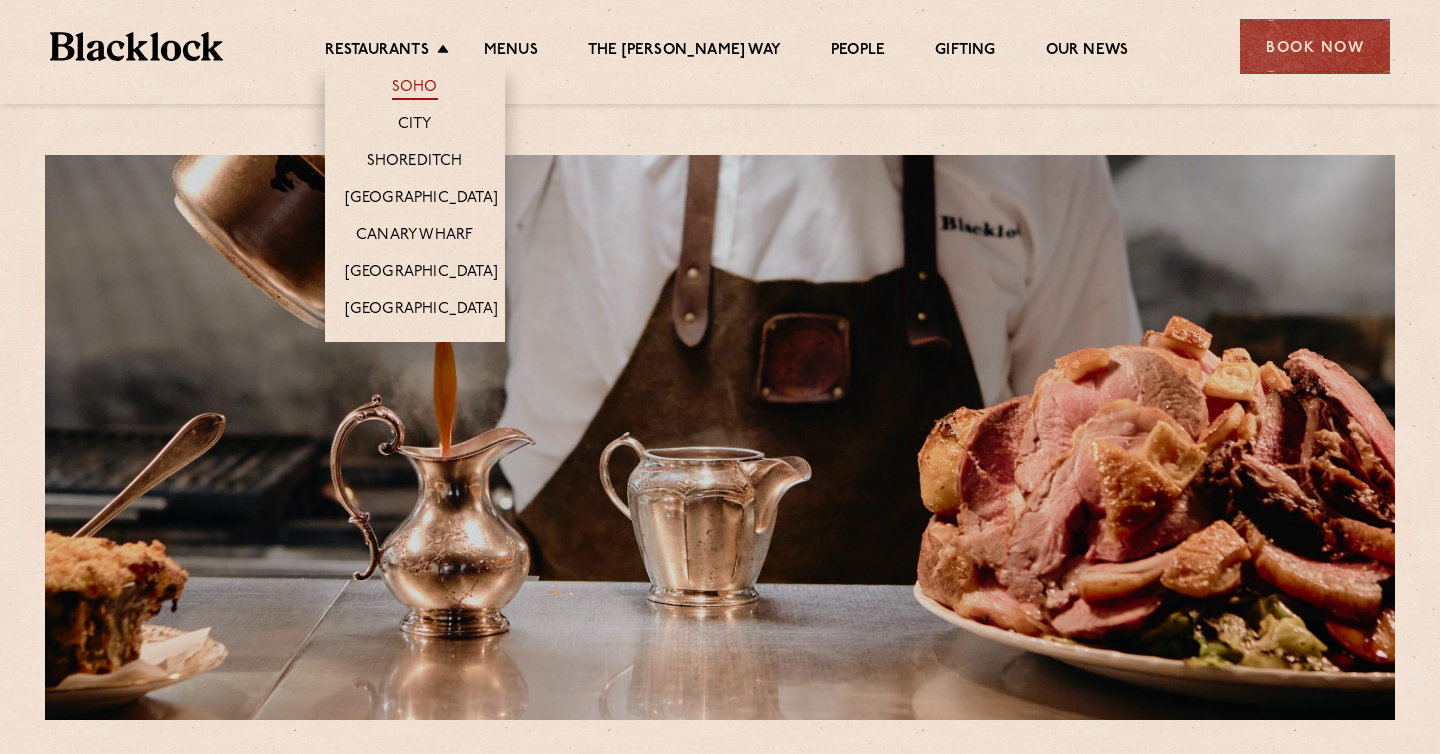 click on "Soho" at bounding box center (415, 89) 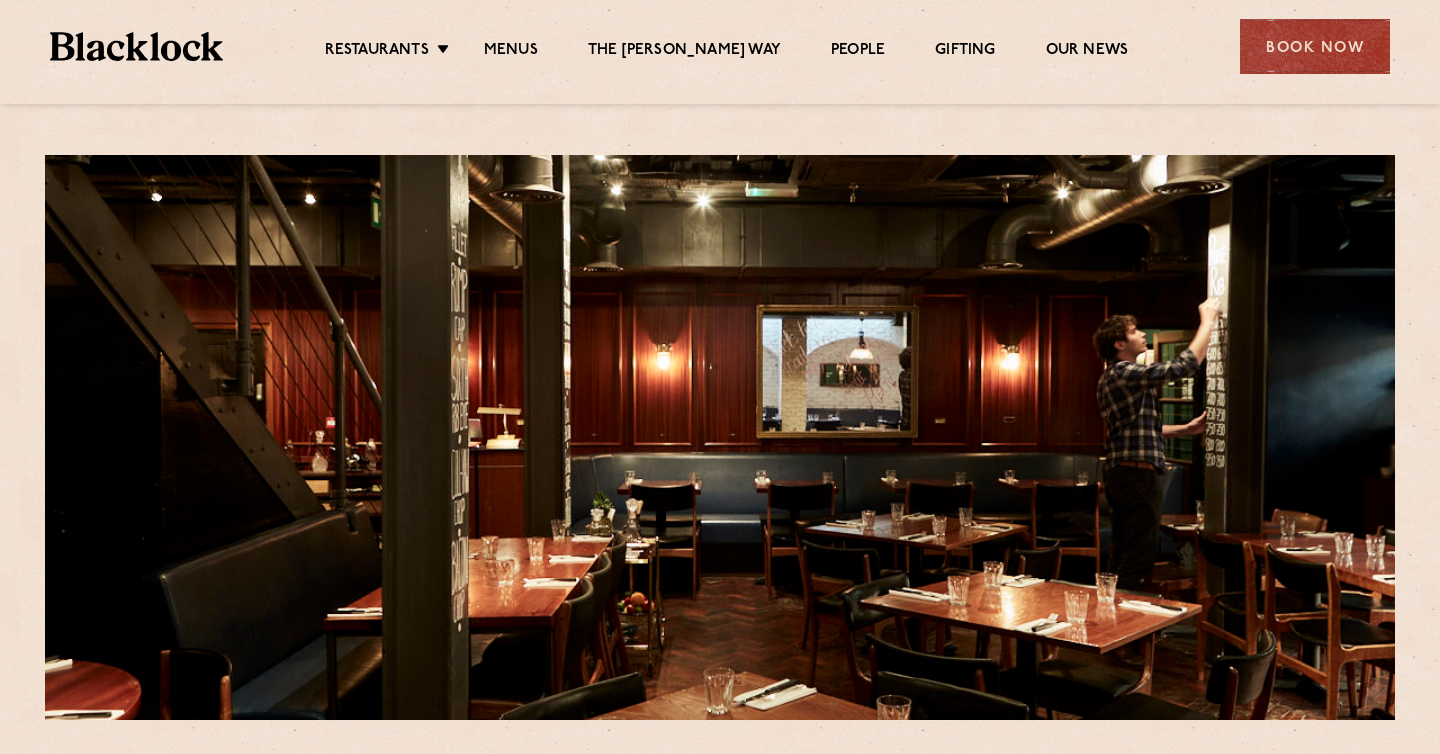 scroll, scrollTop: 0, scrollLeft: 0, axis: both 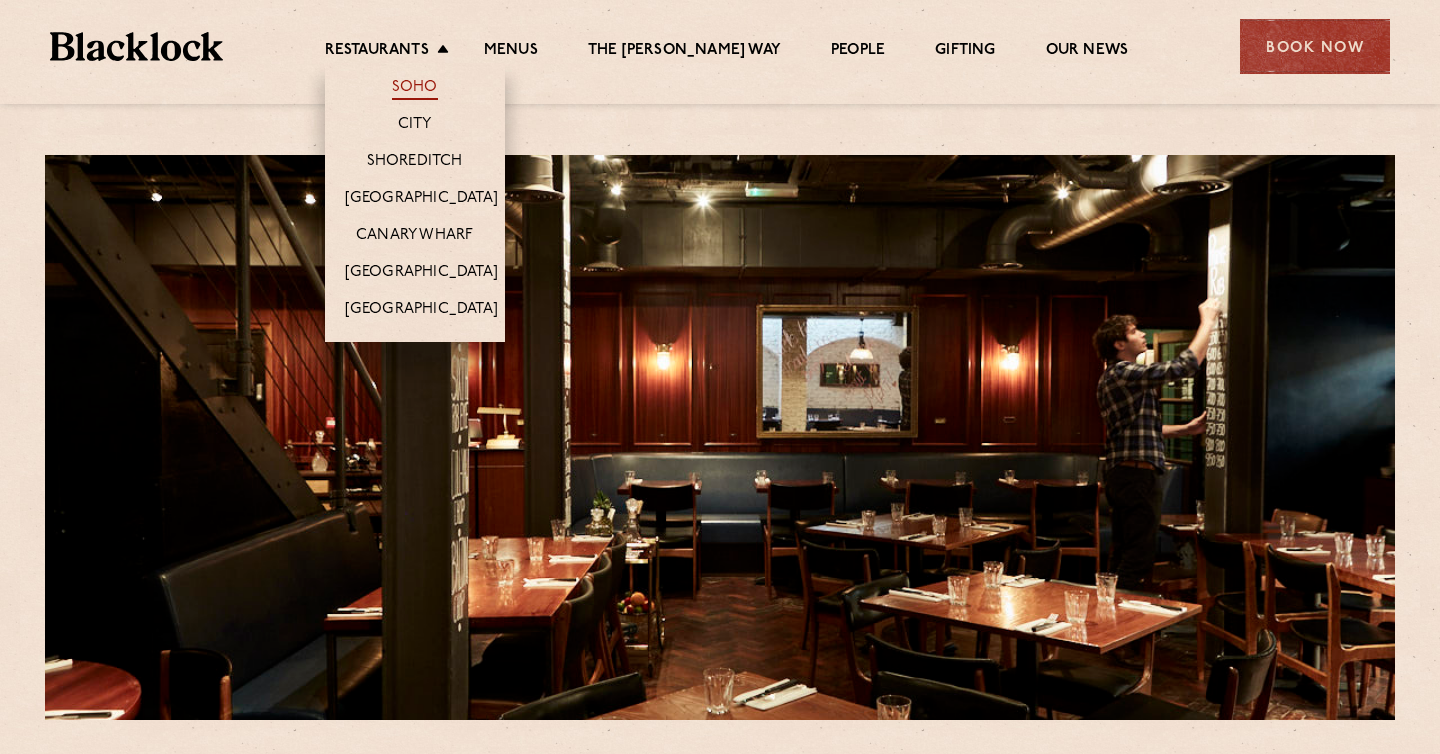 click on "Soho" at bounding box center (415, 89) 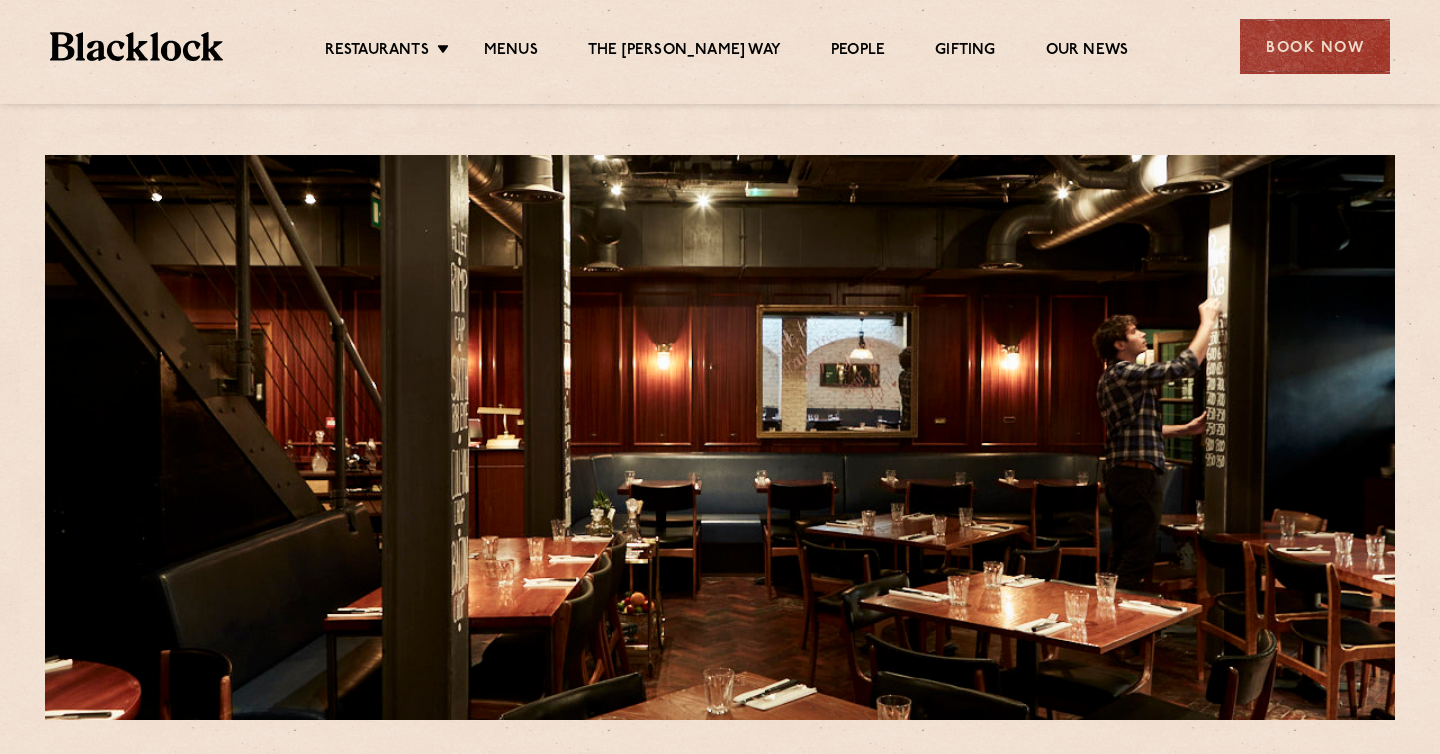 scroll, scrollTop: 0, scrollLeft: 0, axis: both 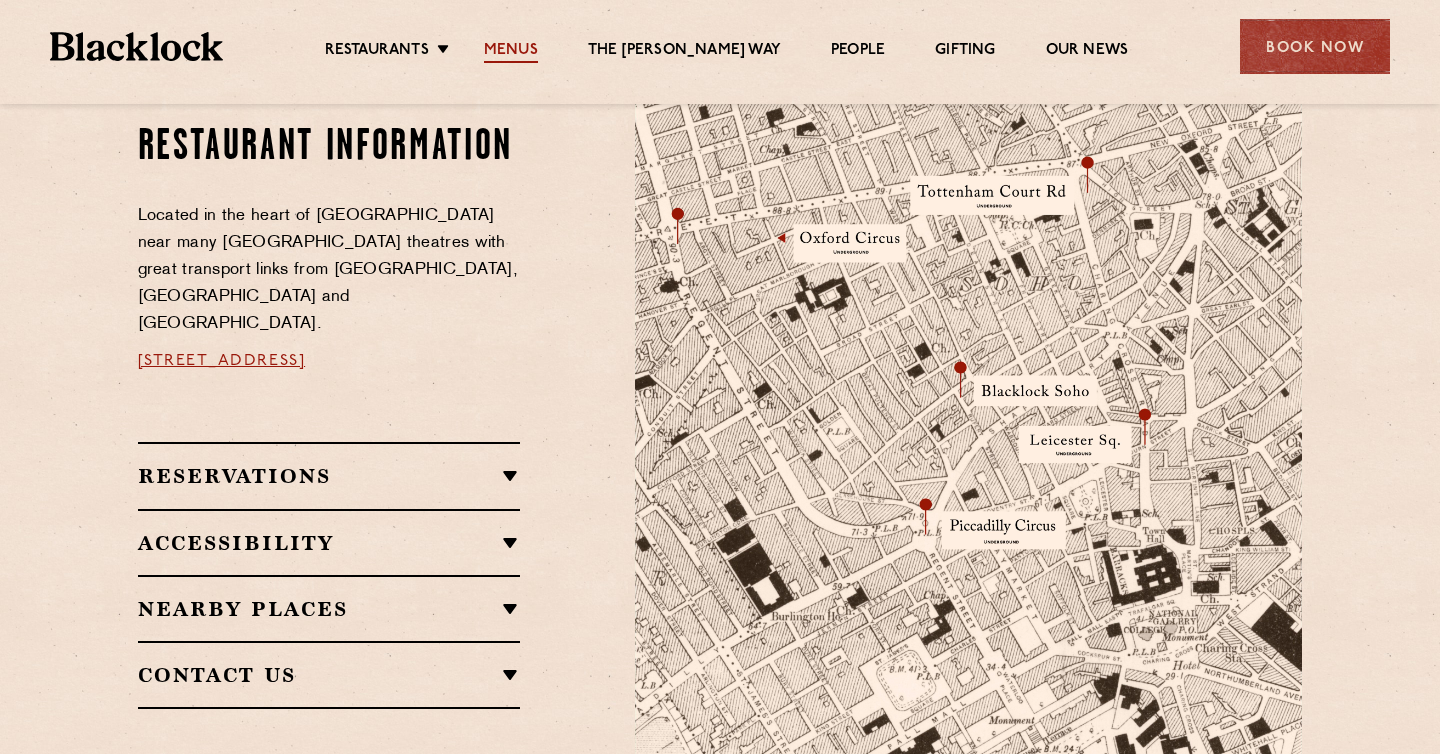 click on "Menus" at bounding box center [511, 52] 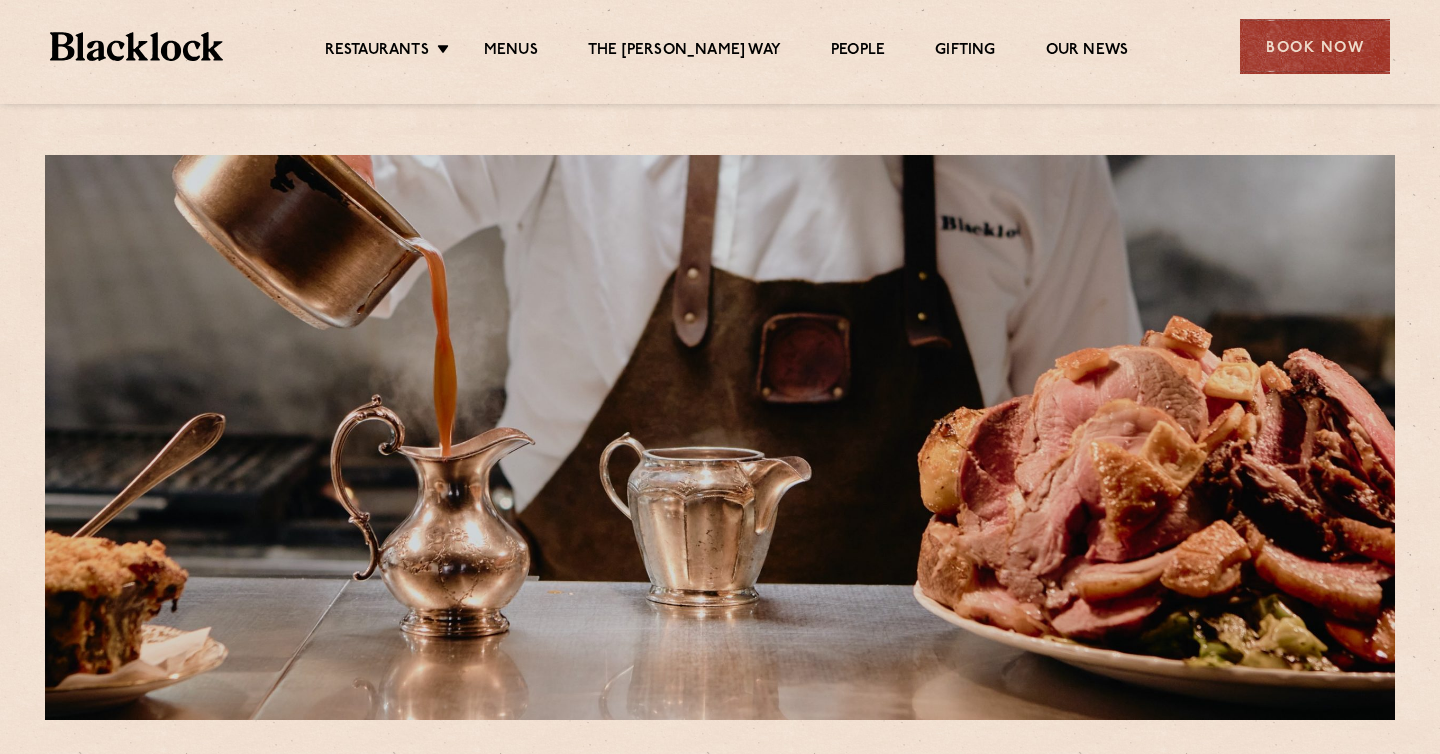 scroll, scrollTop: 0, scrollLeft: 0, axis: both 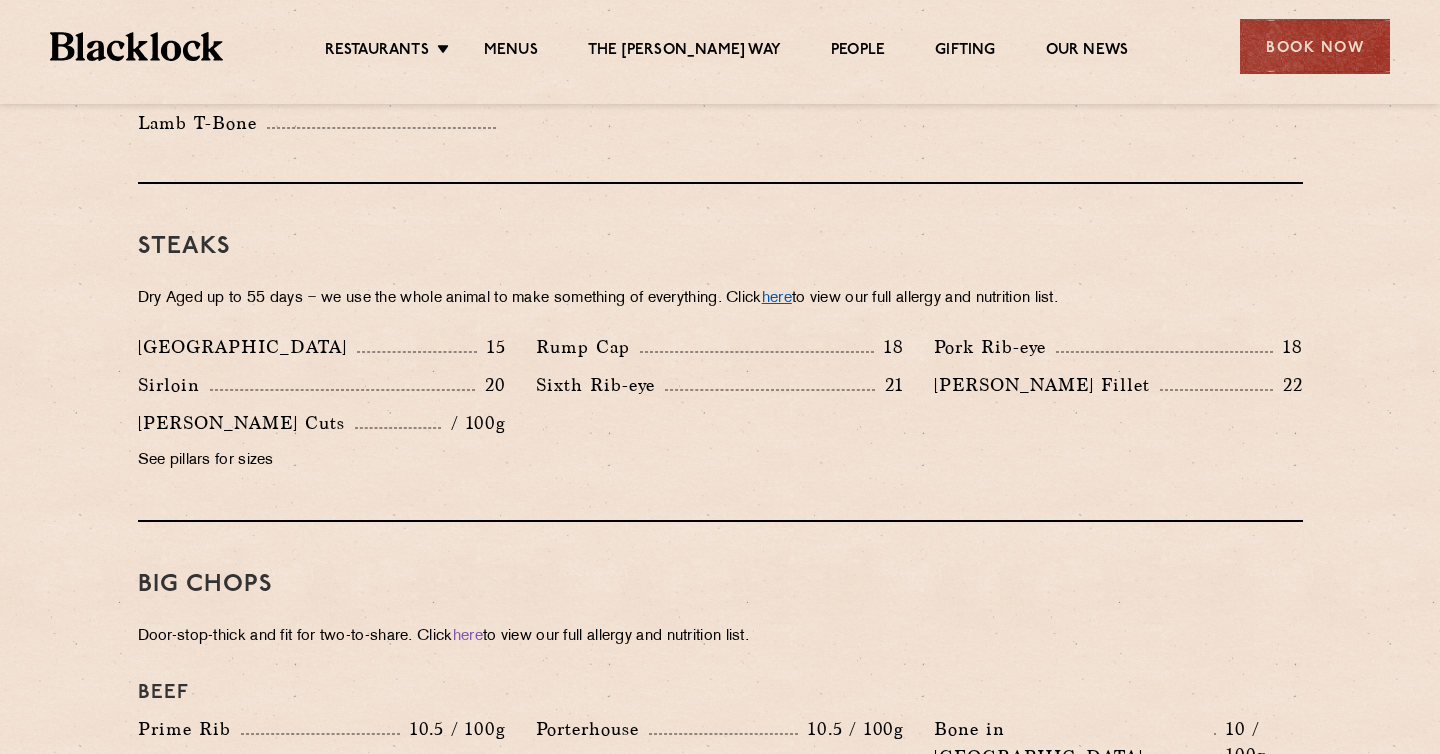 click on "here" at bounding box center (777, 298) 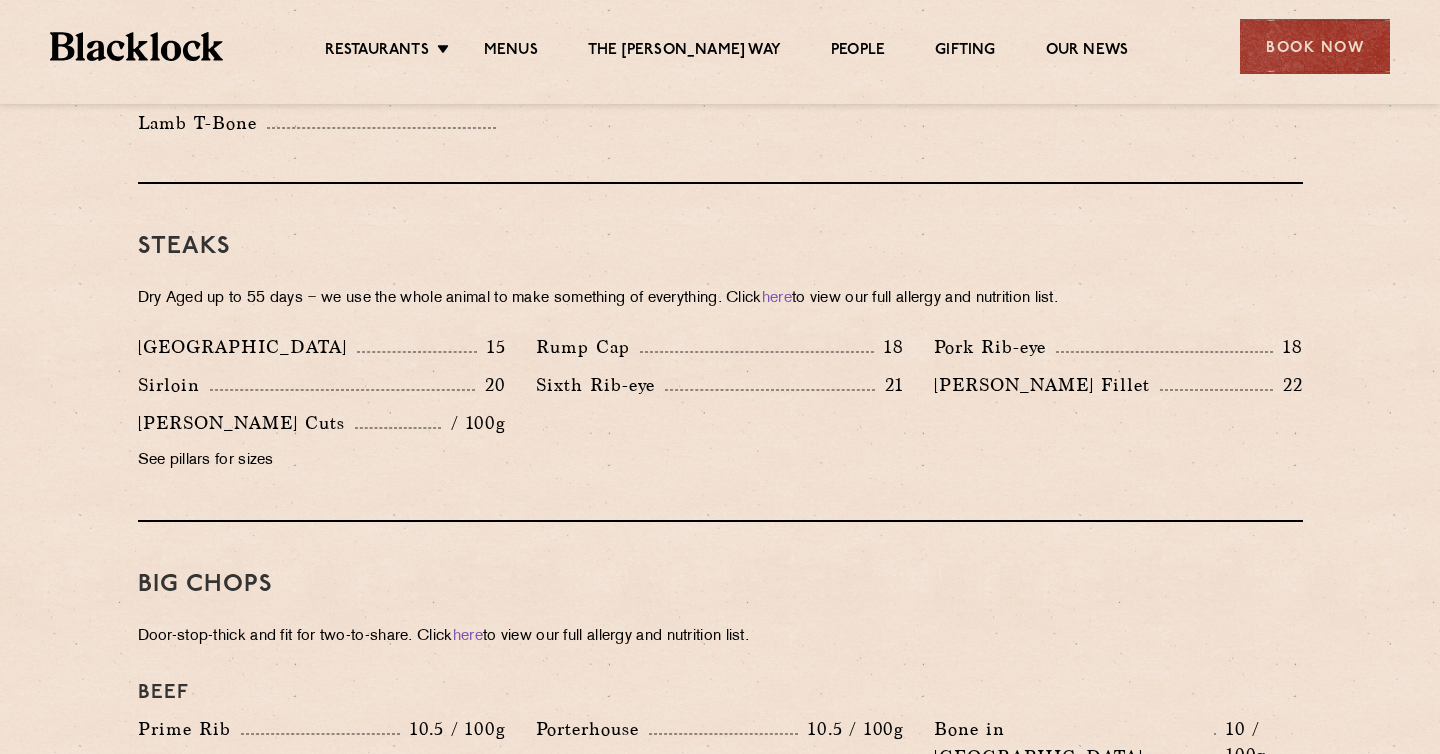 click on "Steaks Dry Aged up to 55 days − we use the whole animal to make something of everything. Click  here  to view our full allergy and nutrition list. Denver 15 Rump Cap 18 Pork Rib-eye 18 Sirloin 20 Sixth Rib-eye 21 [PERSON_NAME] Fillet 22 Butcher's Cuts / 100g See pillars for sizes" at bounding box center (720, 353) 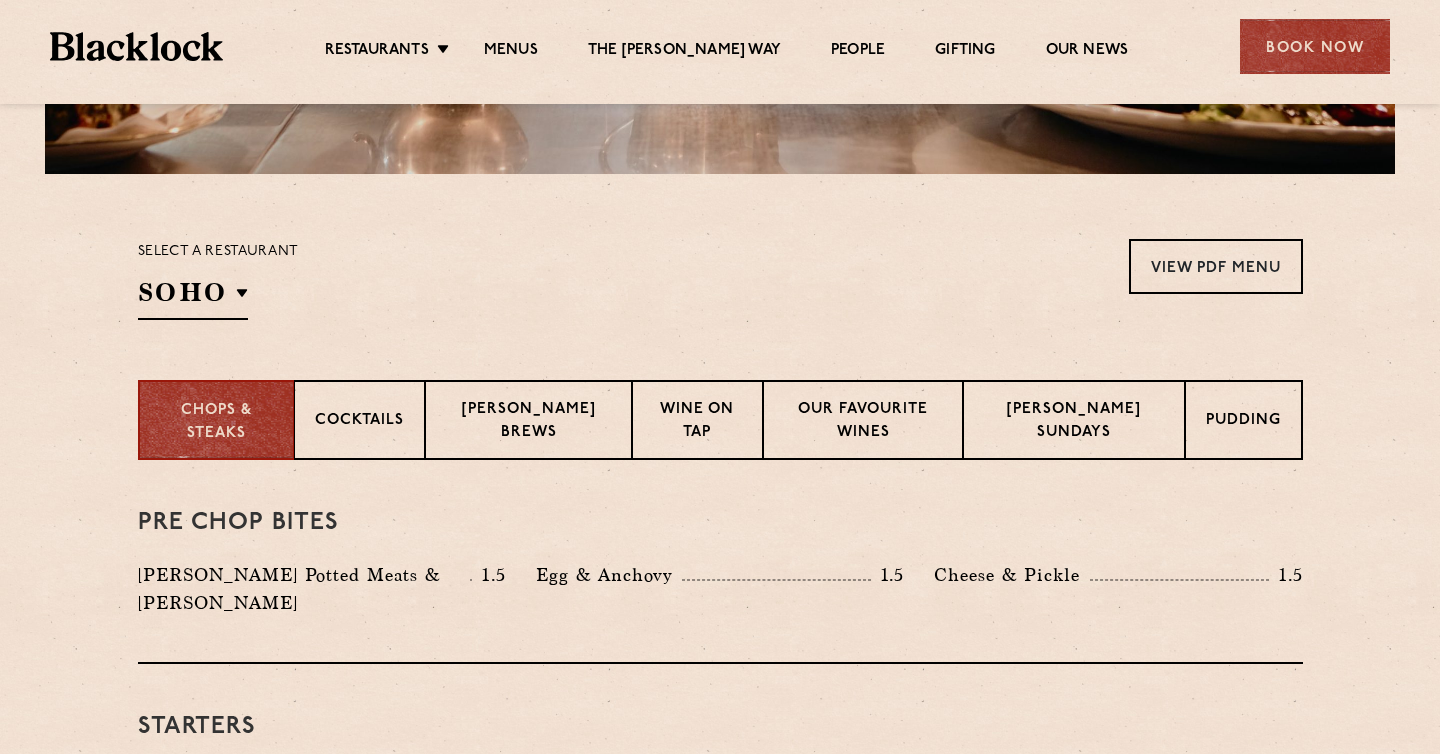 scroll, scrollTop: 551, scrollLeft: 0, axis: vertical 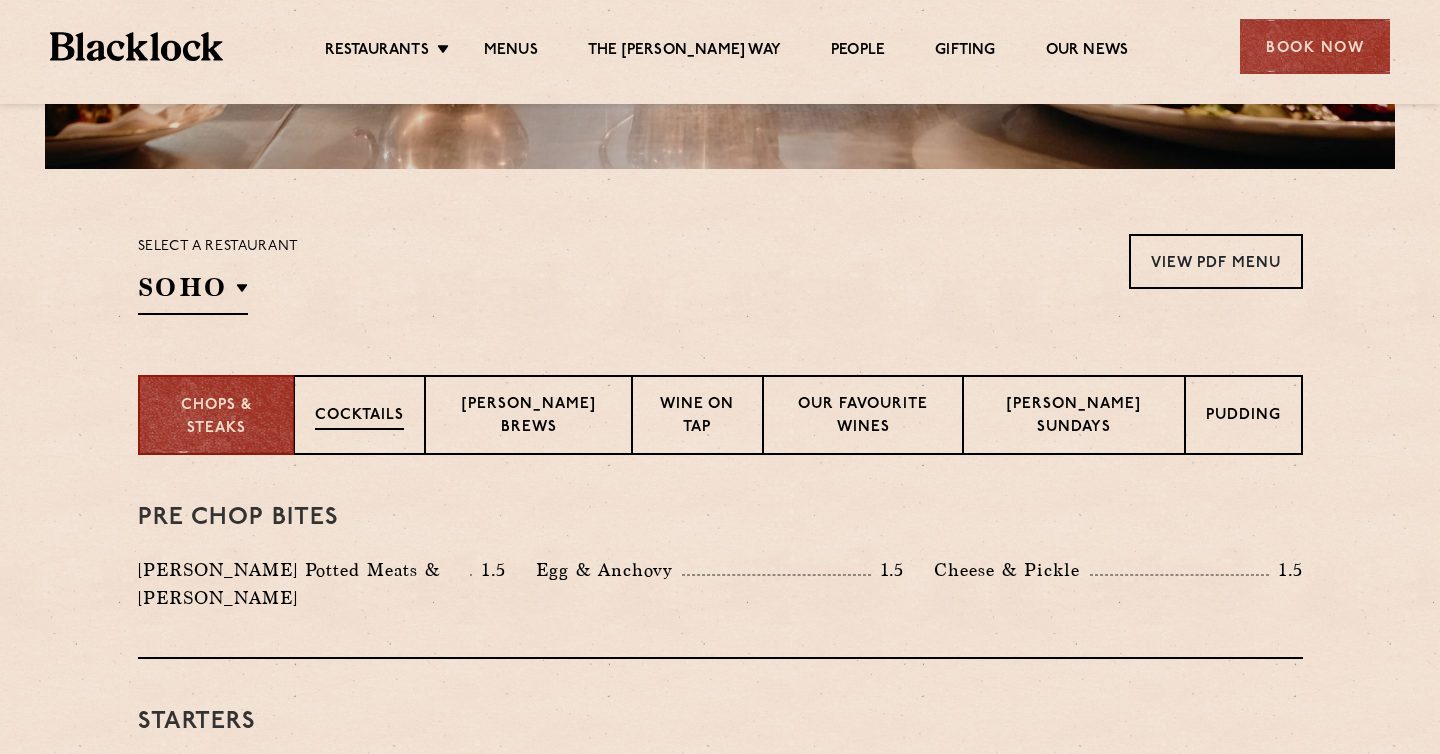 click on "Cocktails" at bounding box center [359, 415] 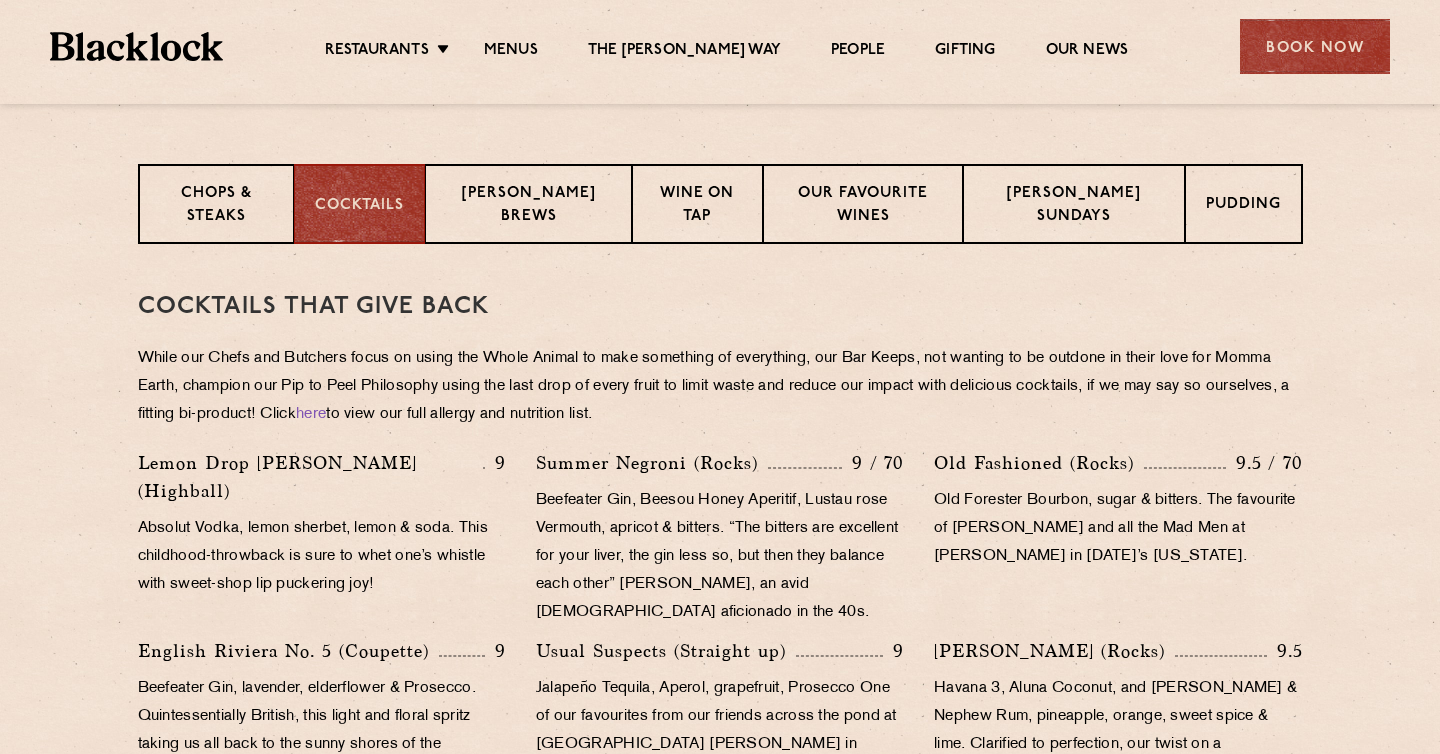 scroll, scrollTop: 781, scrollLeft: 0, axis: vertical 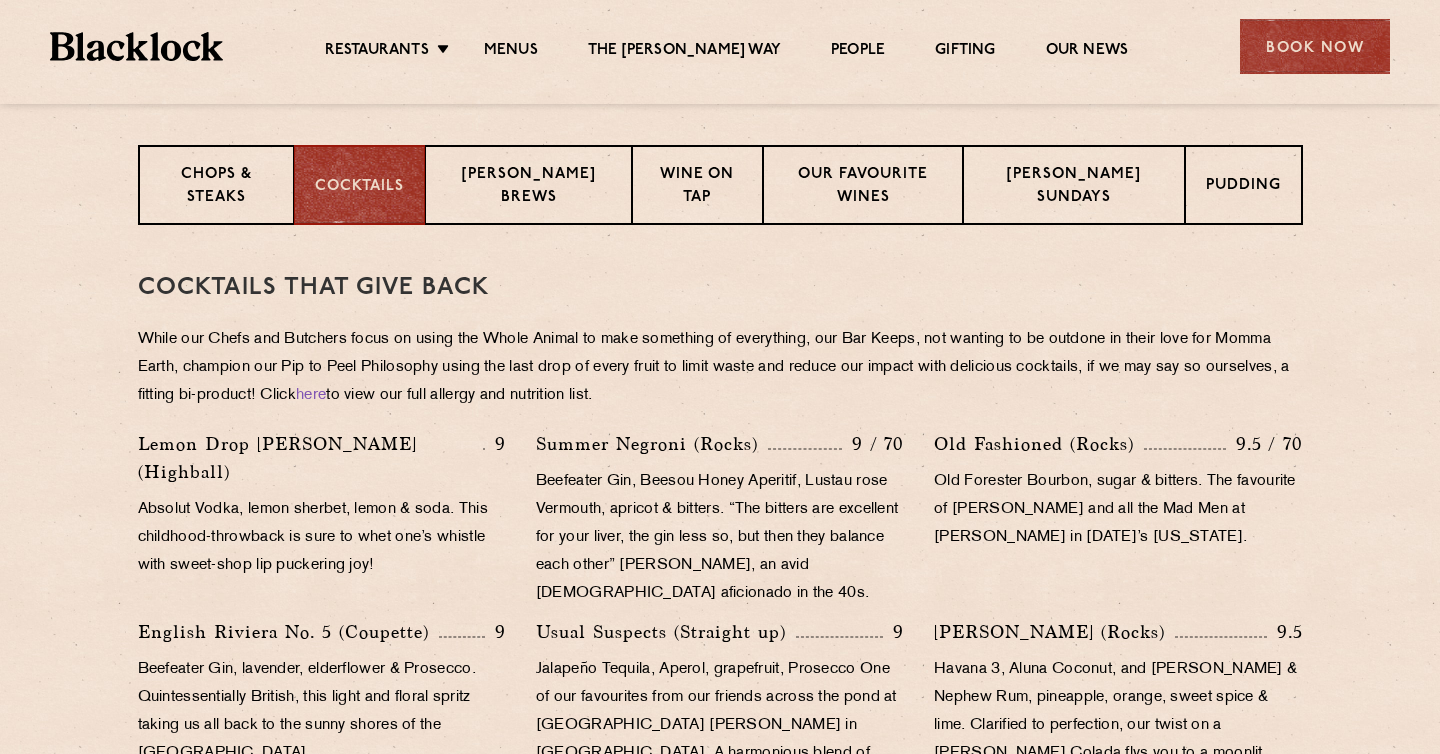 click on "Beefeater Gin, Beesou Honey Aperitif, Lustau rose Vermouth, apricot & bitters. “The bitters are excellent for your liver, the gin less so, but then they balance each other” [PERSON_NAME], an avid [DEMOGRAPHIC_DATA] aficionado in the 40s." at bounding box center (720, 538) 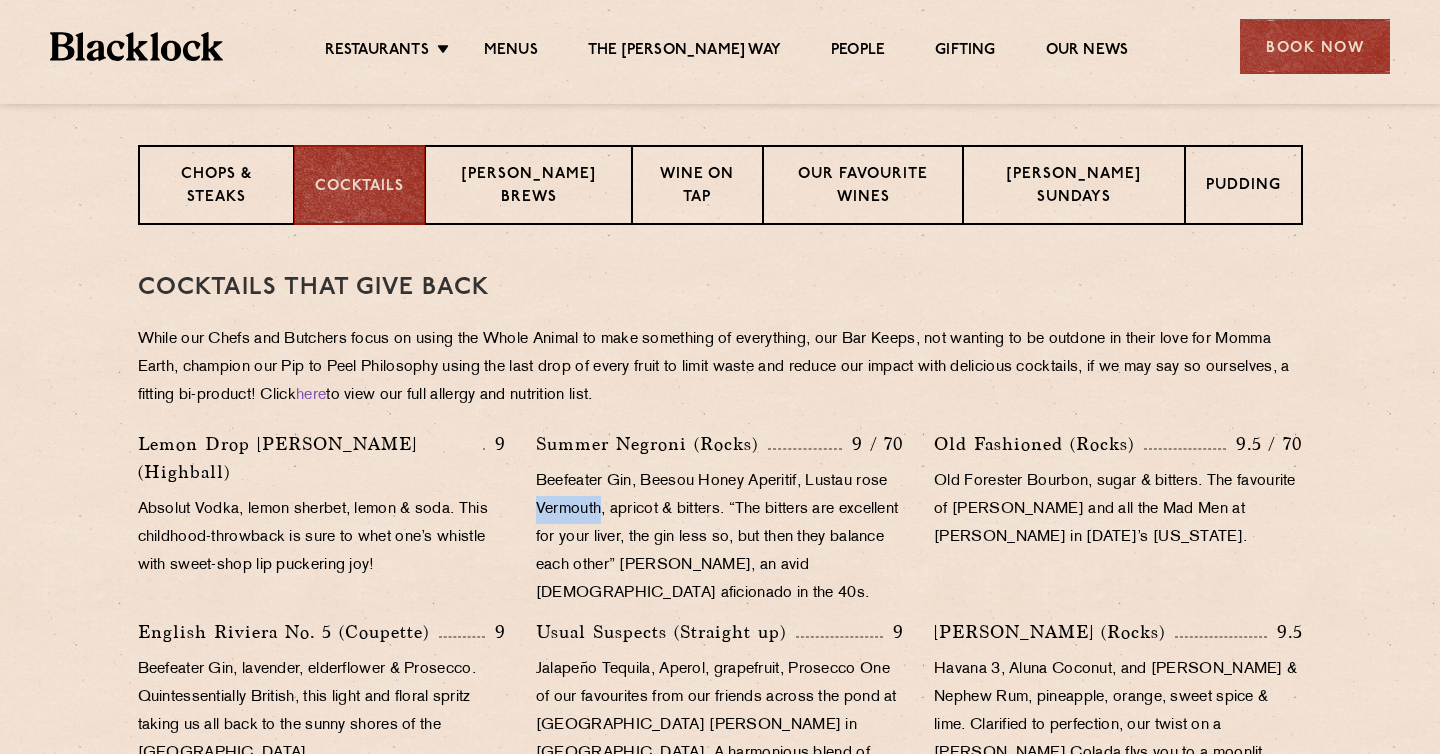 click on "Beefeater Gin, Beesou Honey Aperitif, Lustau rose Vermouth, apricot & bitters. “The bitters are excellent for your liver, the gin less so, but then they balance each other” [PERSON_NAME], an avid [DEMOGRAPHIC_DATA] aficionado in the 40s." at bounding box center [720, 538] 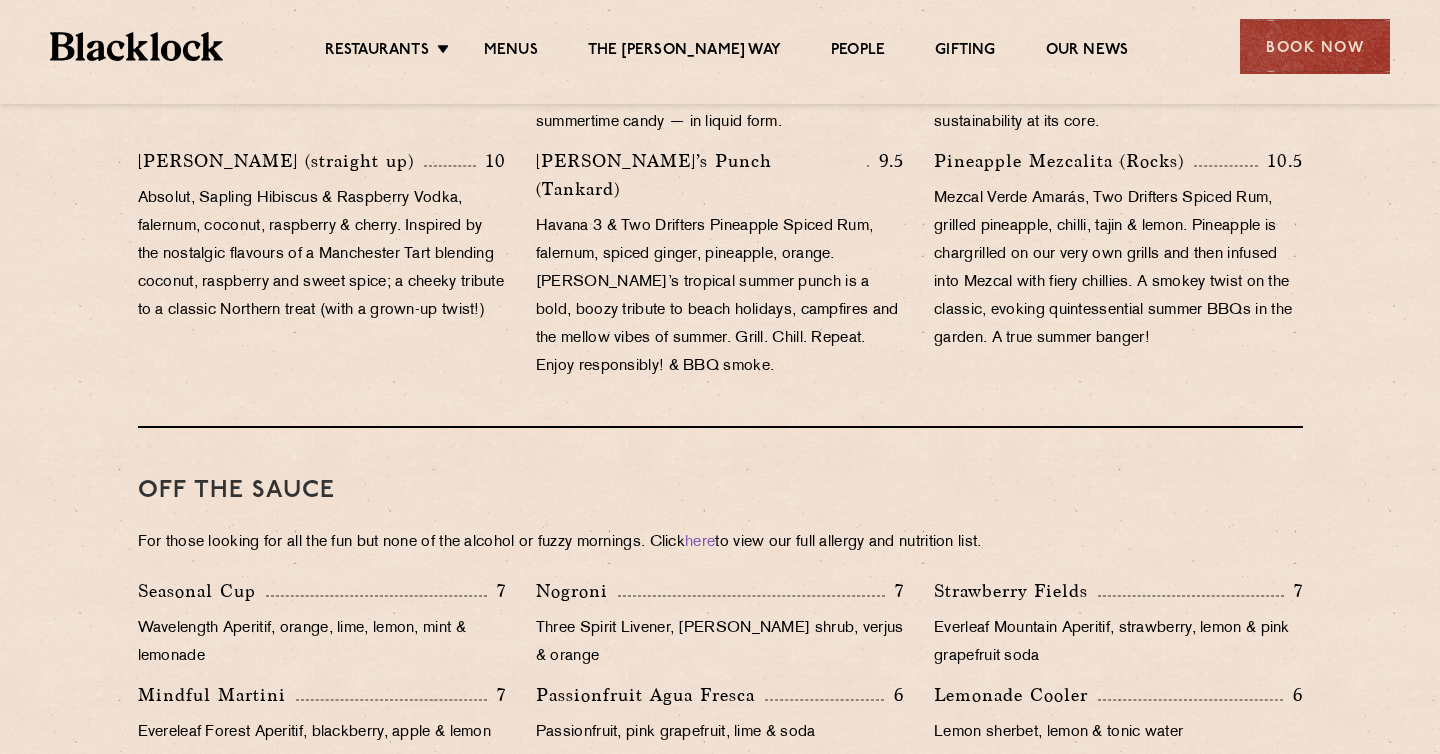 scroll, scrollTop: 1686, scrollLeft: 0, axis: vertical 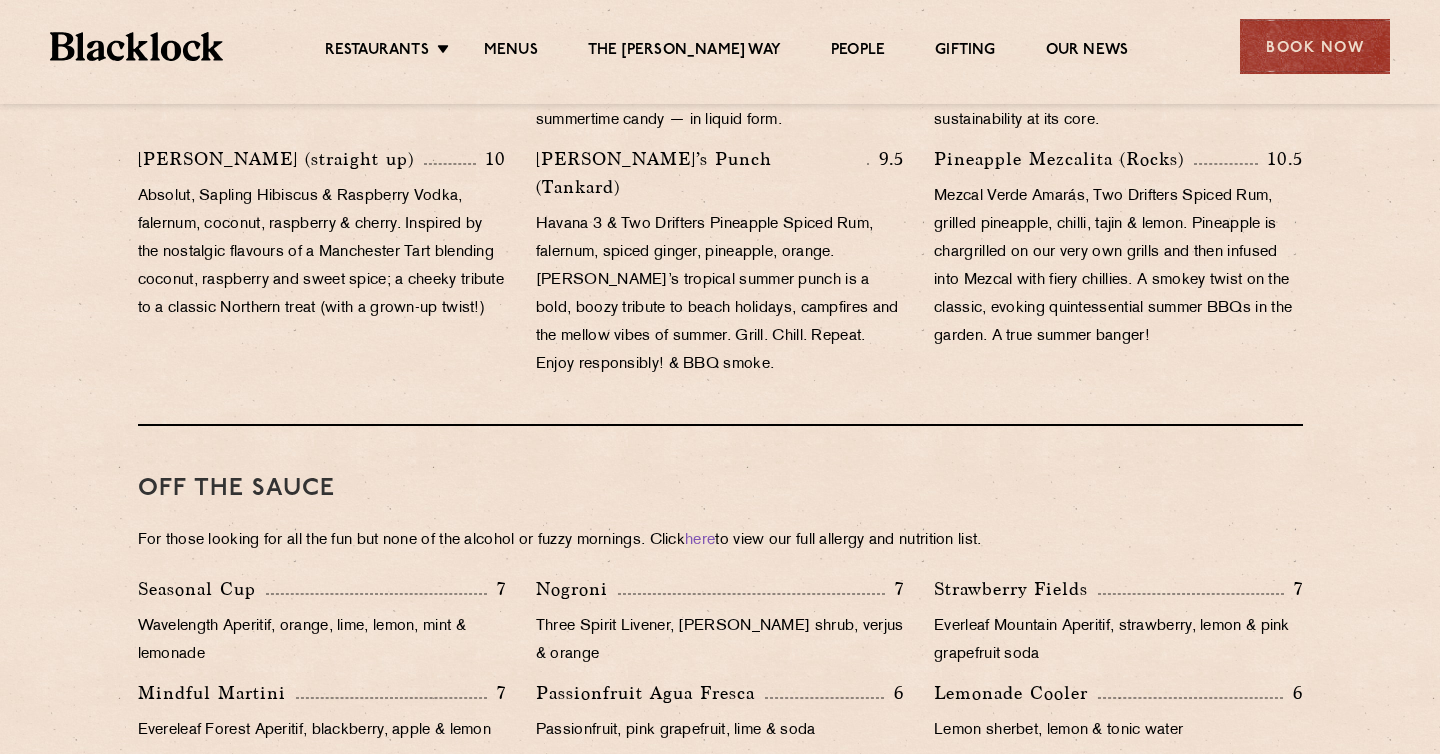 click on "For those looking for all the fun but none of the alcohol or fuzzy mornings. Click  here  to view our full allergy and nutrition list." at bounding box center [720, 541] 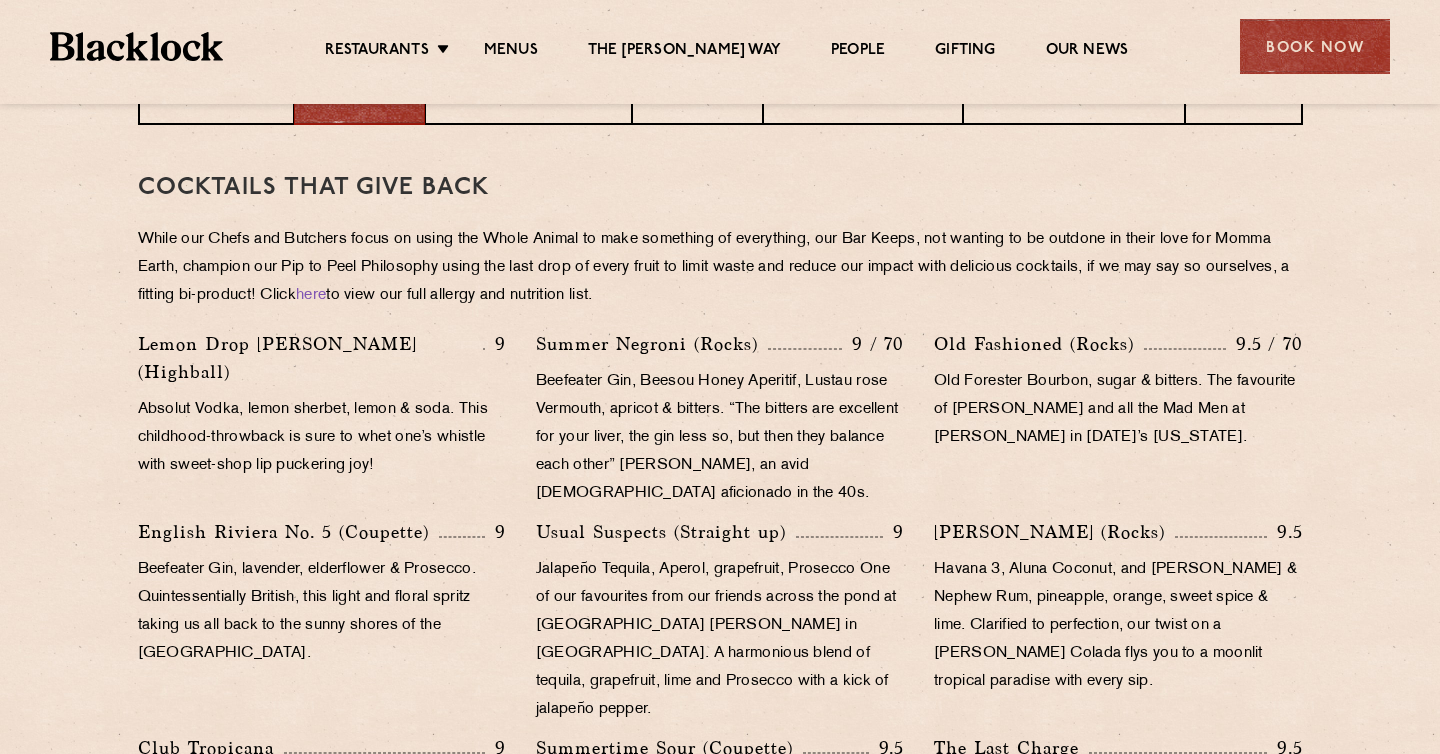 scroll, scrollTop: 880, scrollLeft: 0, axis: vertical 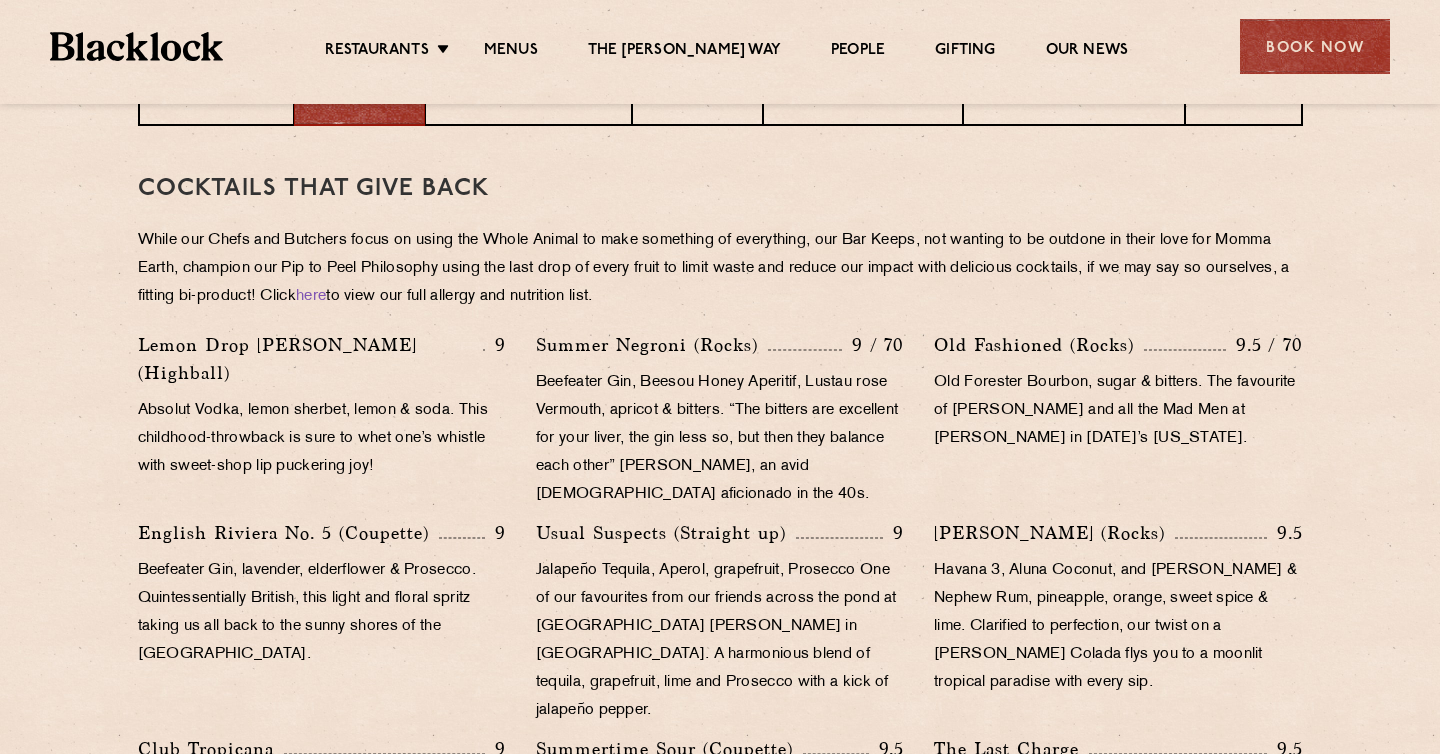 click on "Usual Suspects (Straight up)" at bounding box center (666, 533) 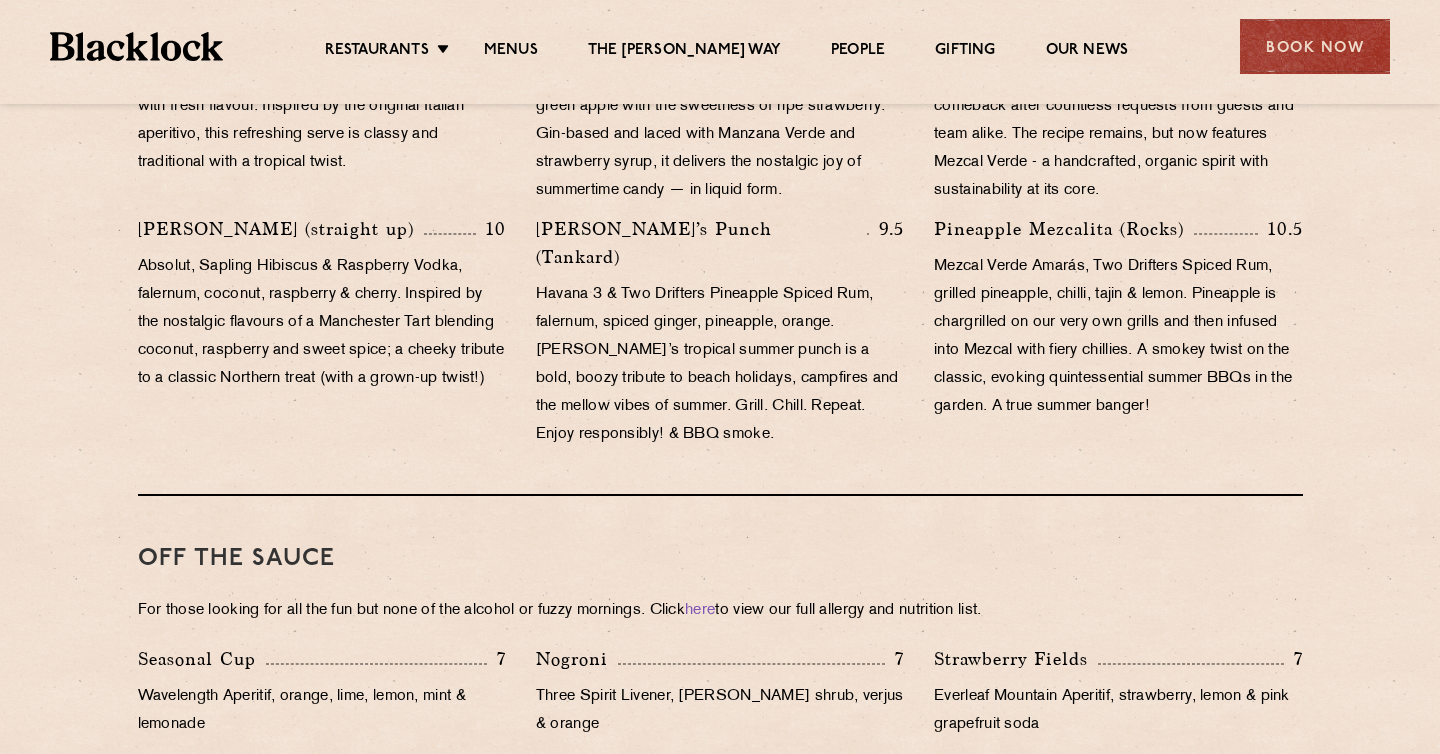 scroll, scrollTop: 833, scrollLeft: 0, axis: vertical 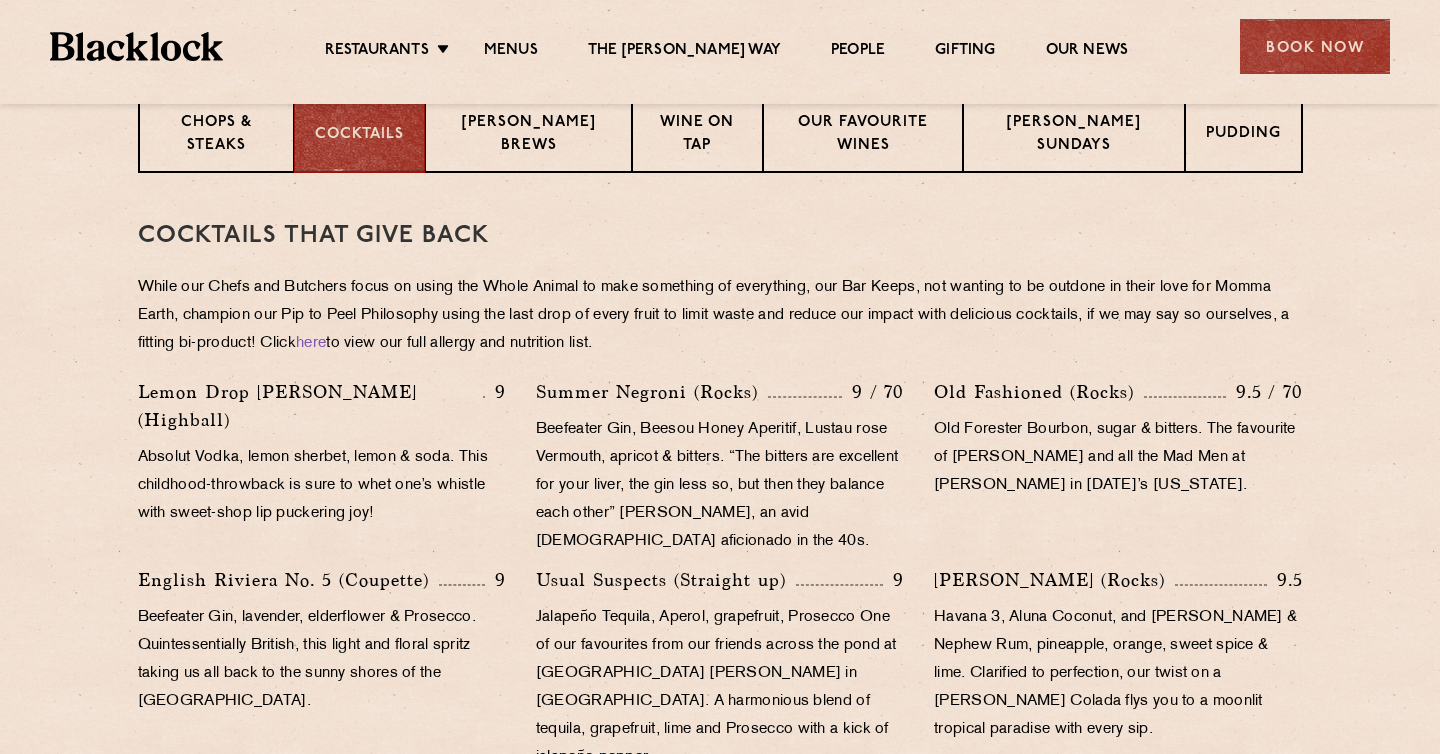 click on "Beefeater Gin, Beesou Honey Aperitif, Lustau rose Vermouth, apricot & bitters. “The bitters are excellent for your liver, the gin less so, but then they balance each other” [PERSON_NAME], an avid [DEMOGRAPHIC_DATA] aficionado in the 40s." at bounding box center [720, 486] 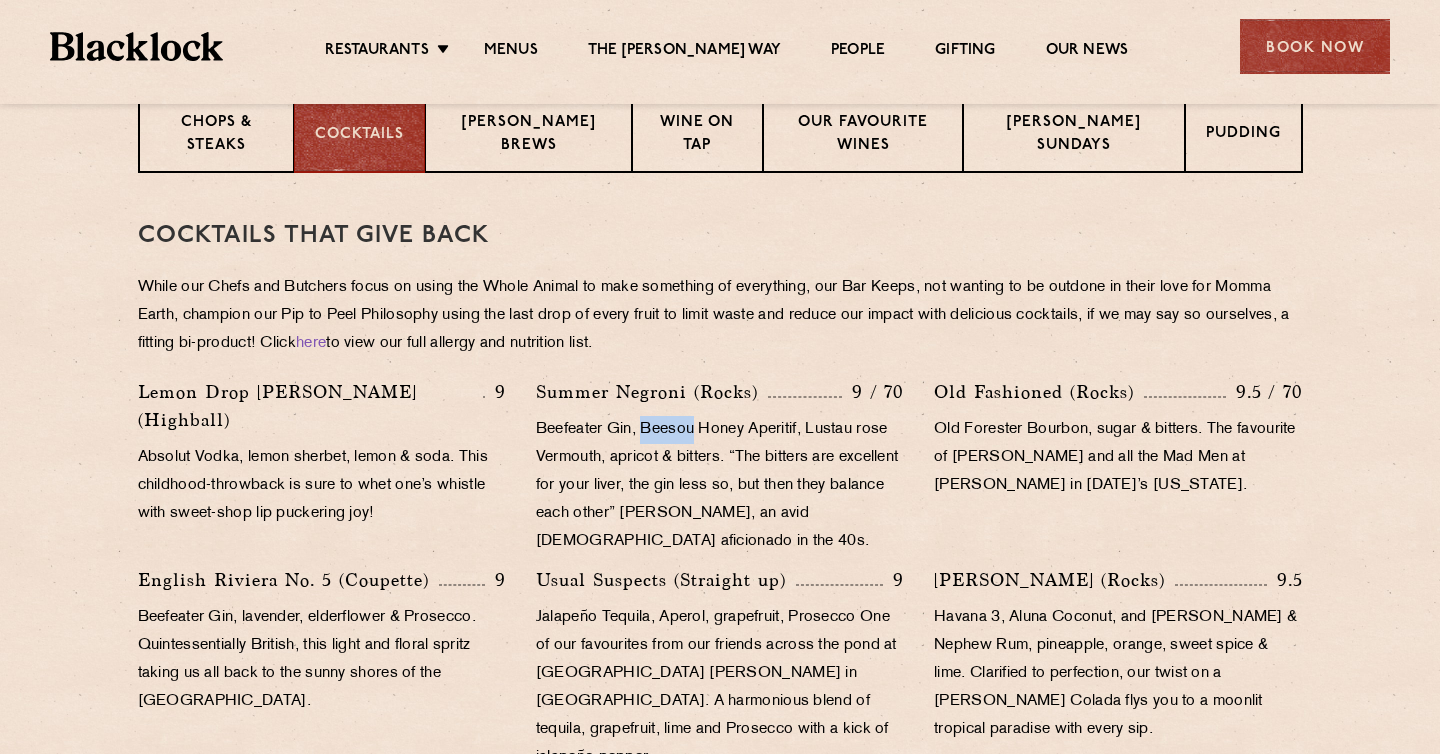 click on "Beefeater Gin, Beesou Honey Aperitif, Lustau rose Vermouth, apricot & bitters. “The bitters are excellent for your liver, the gin less so, but then they balance each other” [PERSON_NAME], an avid [DEMOGRAPHIC_DATA] aficionado in the 40s." at bounding box center [720, 486] 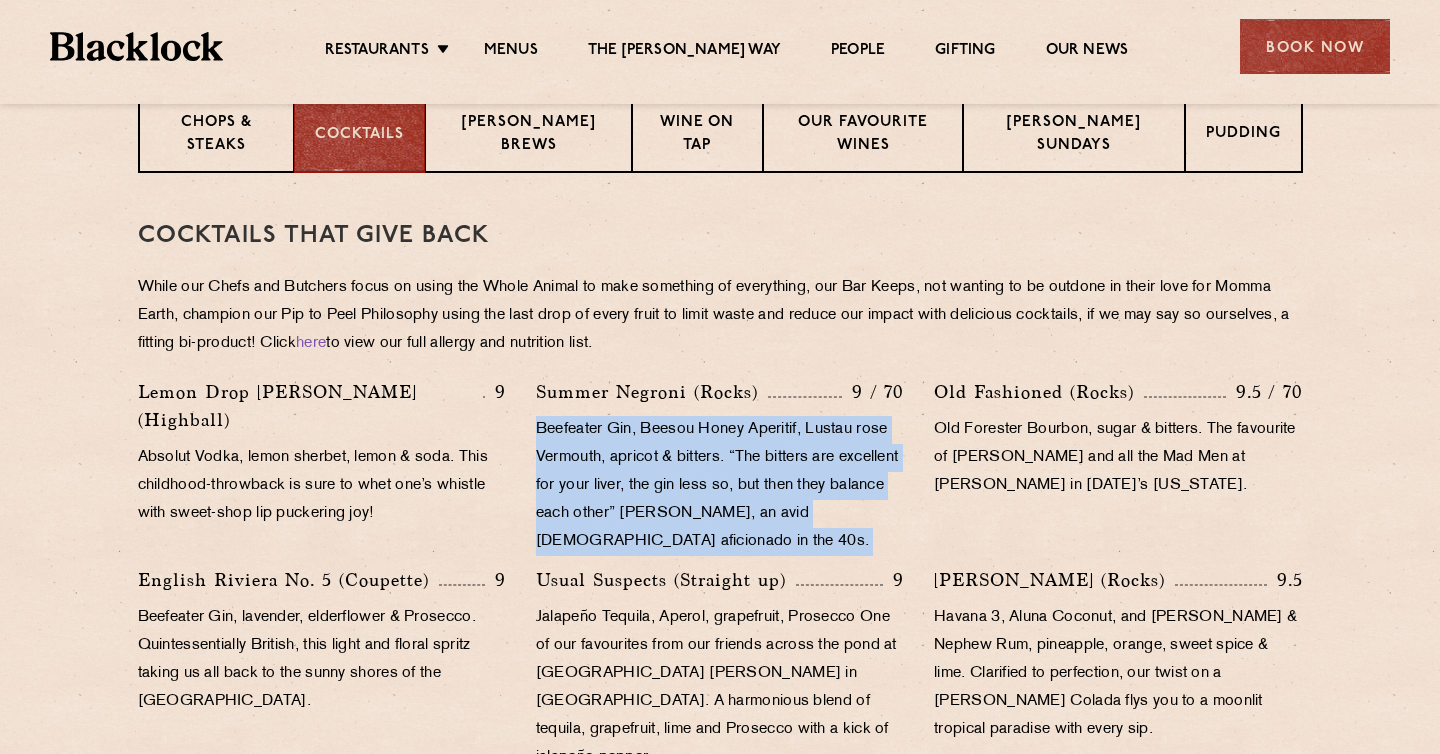 click on "Beefeater Gin, Beesou Honey Aperitif, Lustau rose Vermouth, apricot & bitters. “The bitters are excellent for your liver, the gin less so, but then they balance each other” [PERSON_NAME], an avid [DEMOGRAPHIC_DATA] aficionado in the 40s." at bounding box center [720, 486] 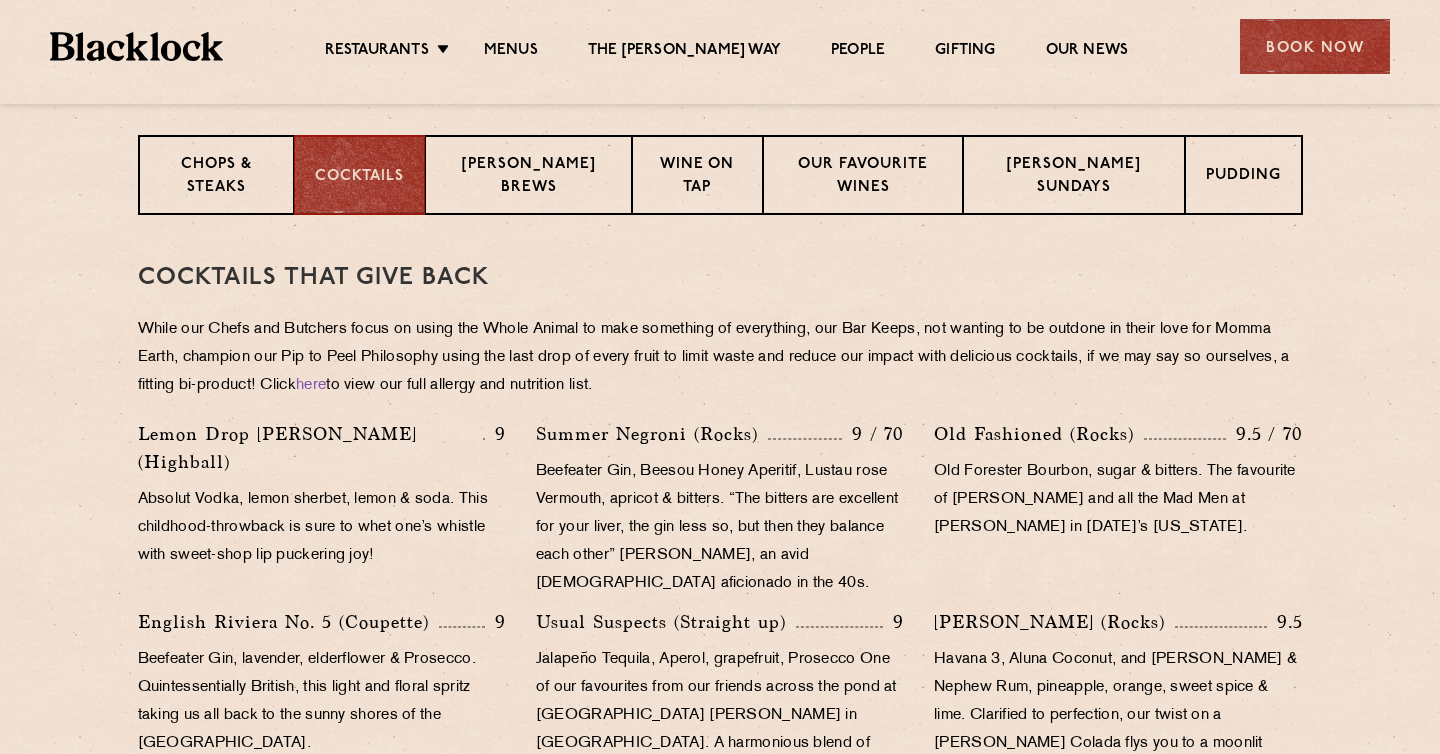 scroll, scrollTop: 798, scrollLeft: 0, axis: vertical 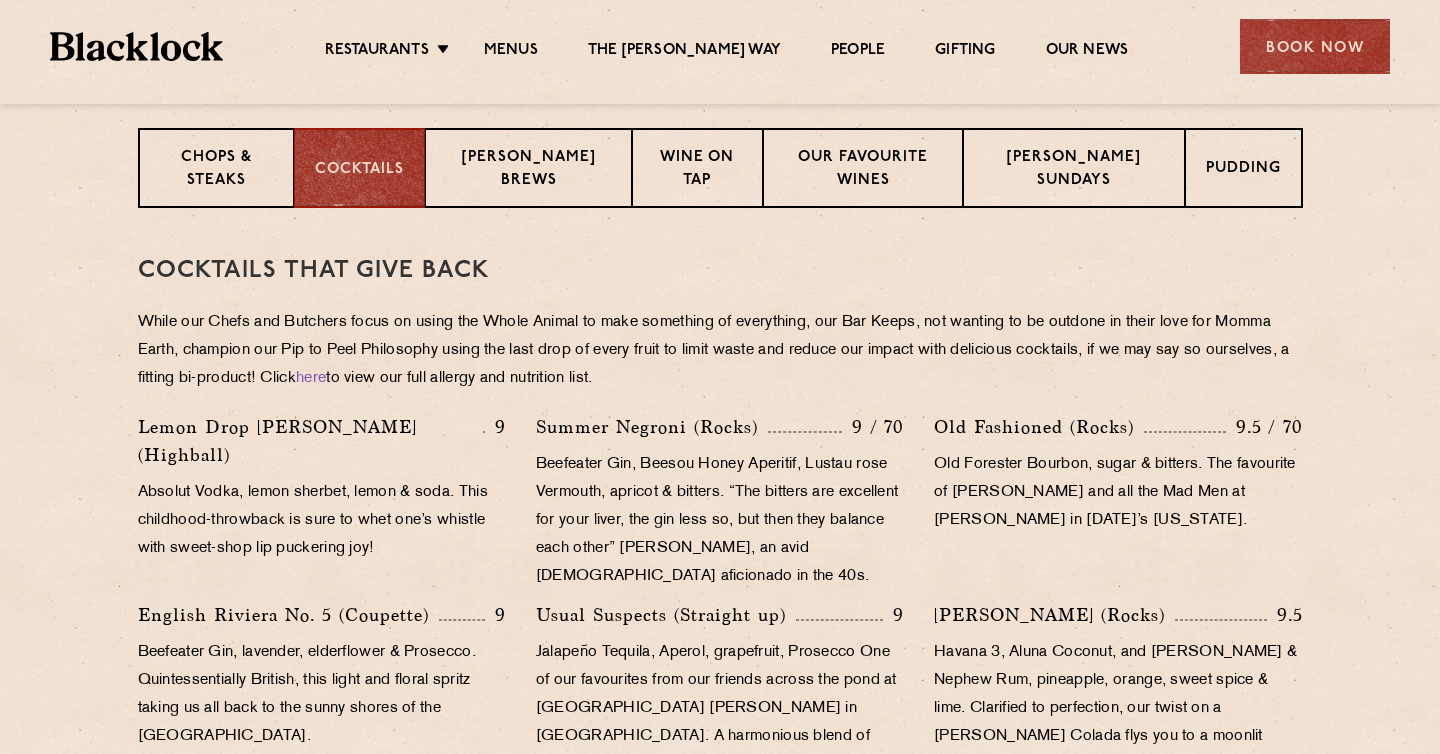 click on "While our Chefs and Butchers focus on using the Whole Animal to make something of everything, our Bar Keeps, not wanting to be outdone in their love for Momma Earth, champion our Pip to Peel Philosophy using the last drop of every fruit to limit waste and reduce our impact with delicious cocktails, if we may say so ourselves, a fitting bi-product!  Click  here  to view our full allergy and nutrition list." at bounding box center (720, 351) 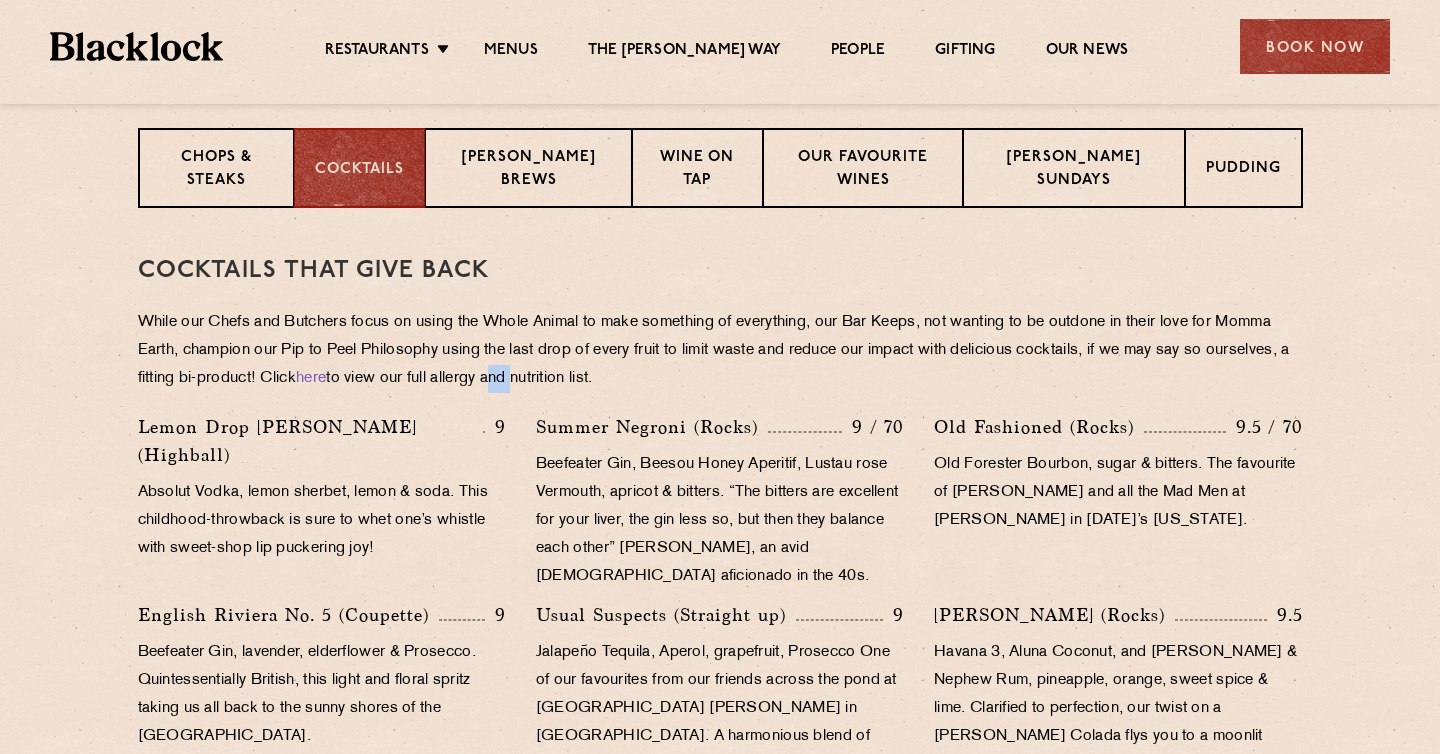 click on "While our Chefs and Butchers focus on using the Whole Animal to make something of everything, our Bar Keeps, not wanting to be outdone in their love for Momma Earth, champion our Pip to Peel Philosophy using the last drop of every fruit to limit waste and reduce our impact with delicious cocktails, if we may say so ourselves, a fitting bi-product!  Click  here  to view our full allergy and nutrition list." at bounding box center (720, 351) 